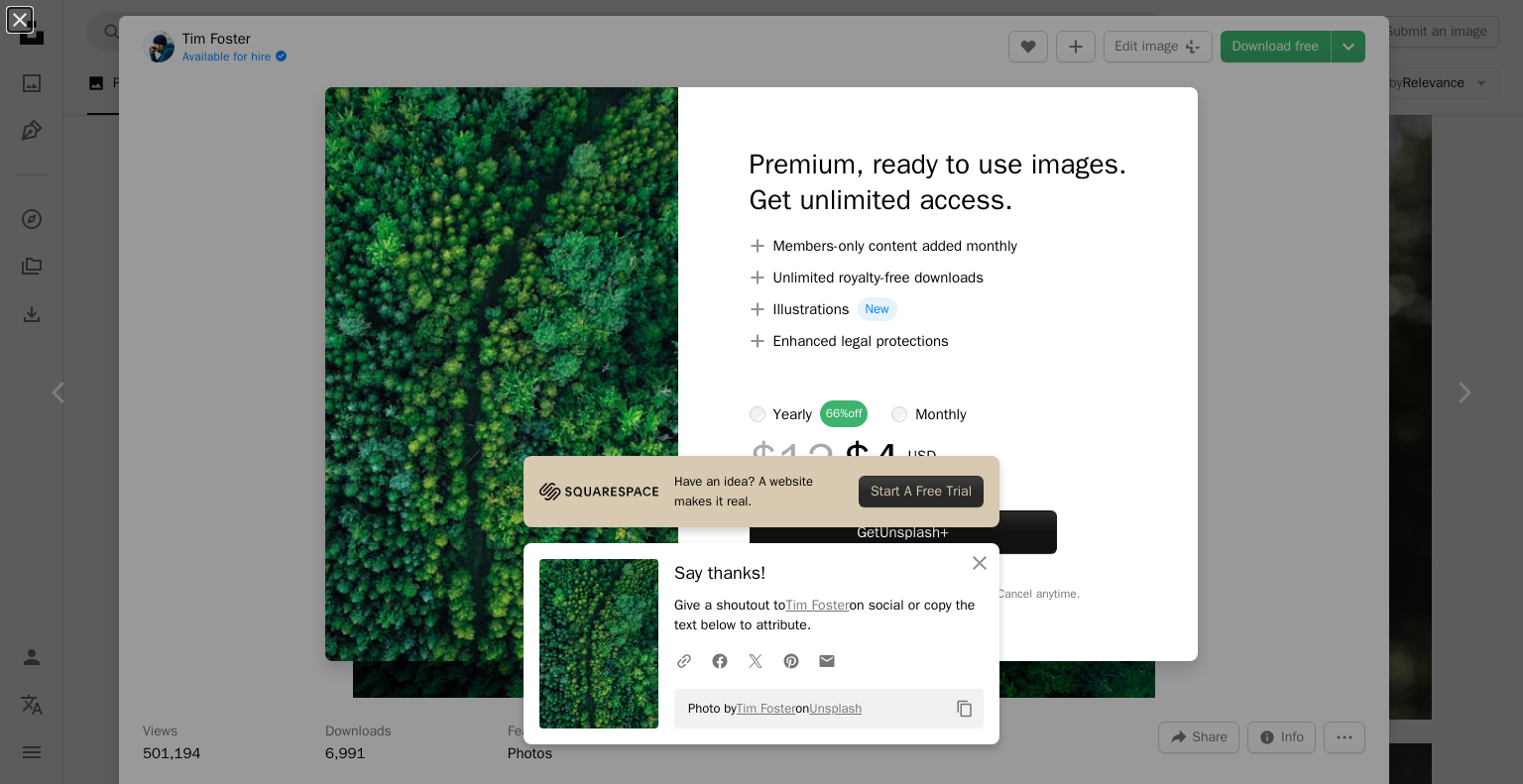 scroll, scrollTop: 29291, scrollLeft: 0, axis: vertical 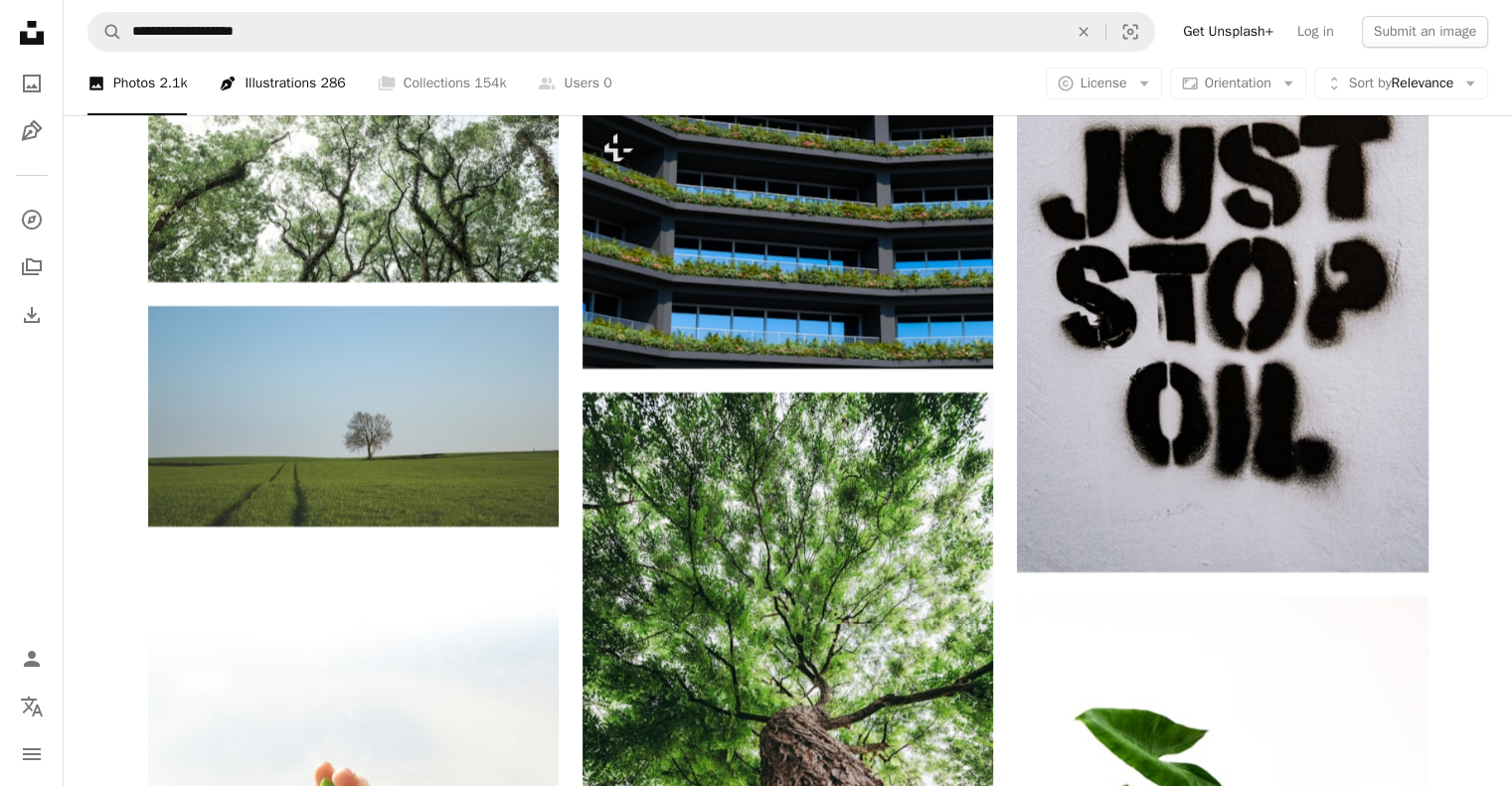 click on "Pen Tool Illustrations   286" at bounding box center (281, 83) 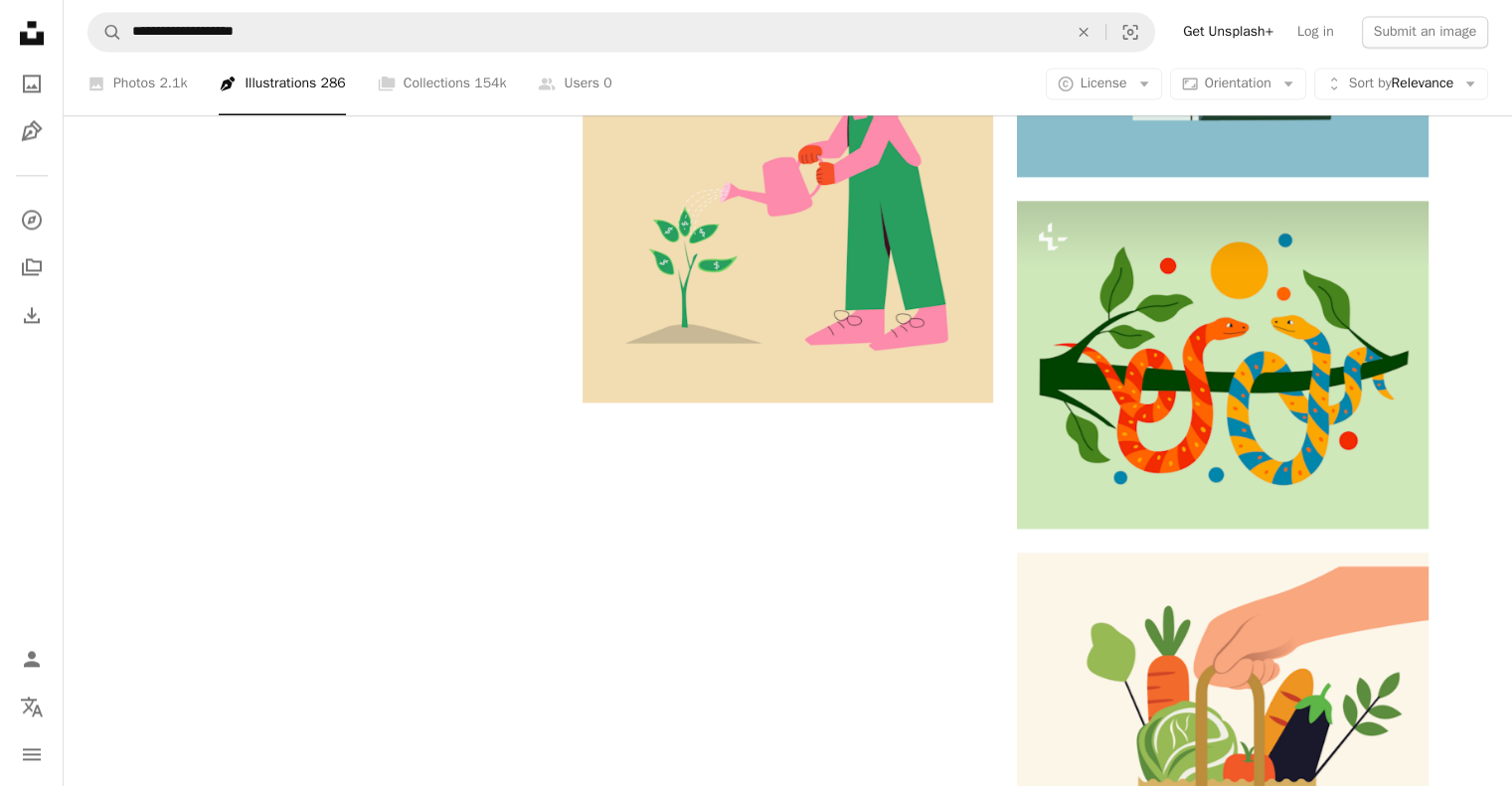 scroll, scrollTop: 2979, scrollLeft: 0, axis: vertical 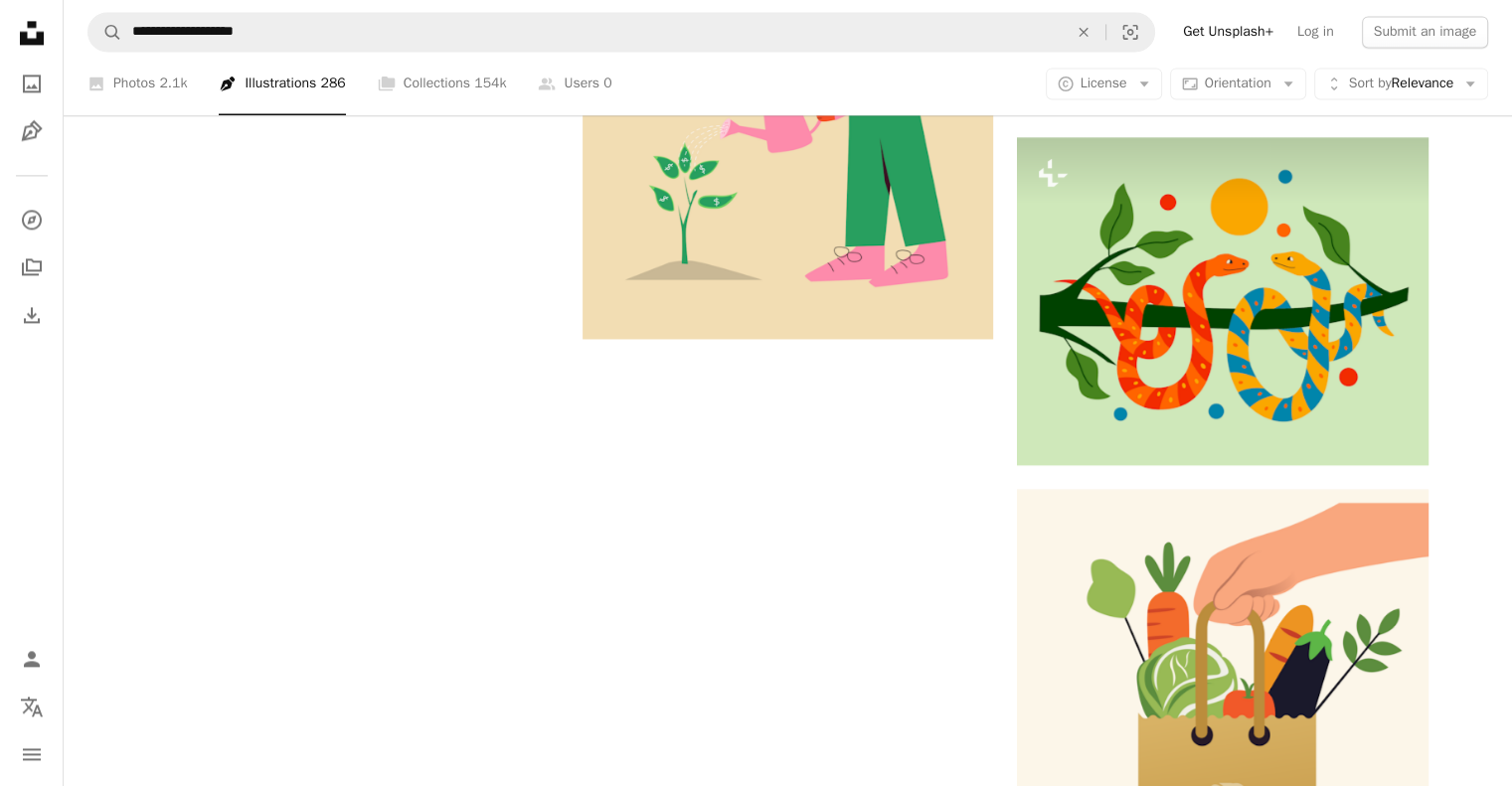click on "Load more" at bounding box center (788, 1549) 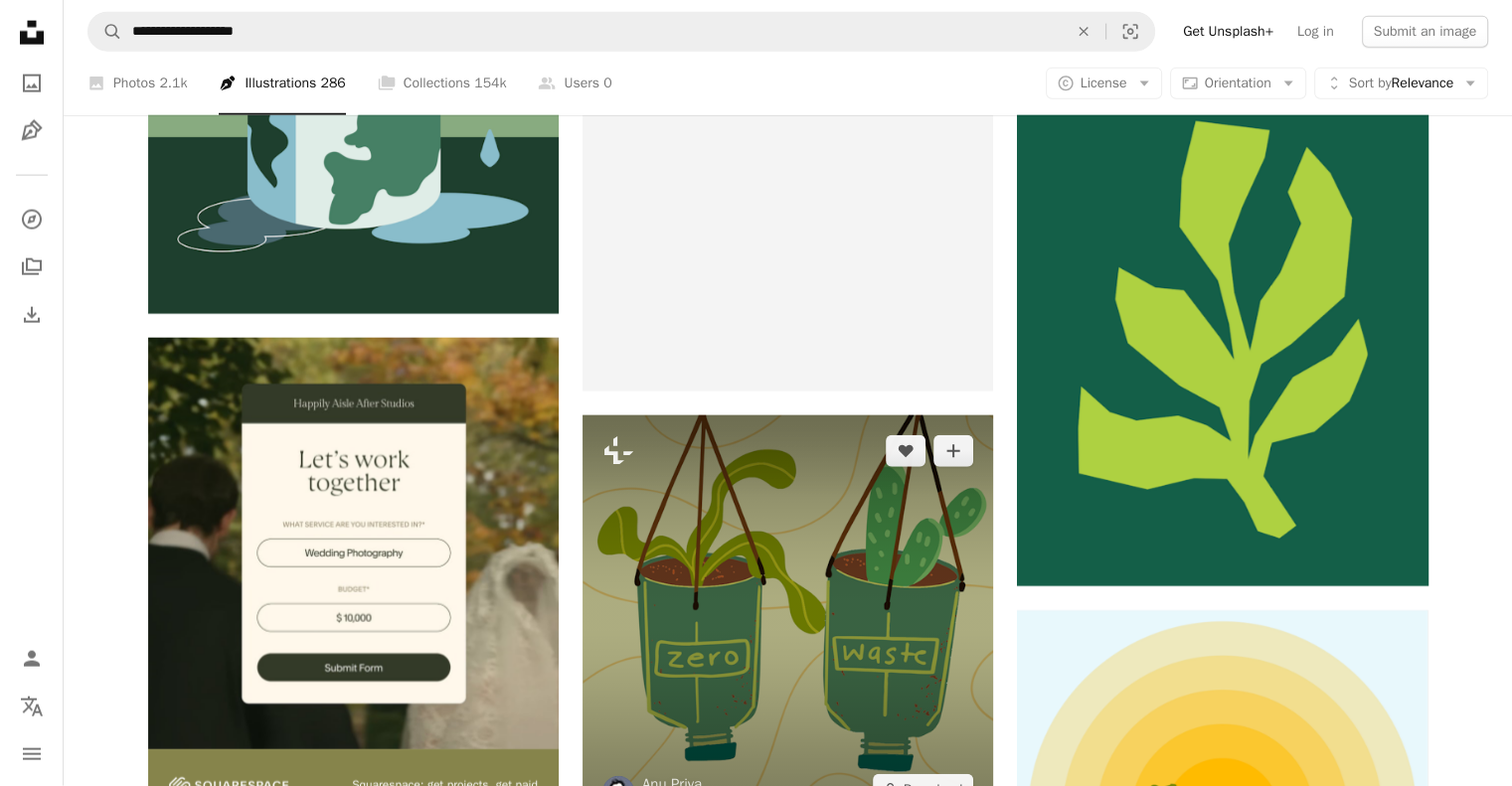 scroll, scrollTop: 5529, scrollLeft: 0, axis: vertical 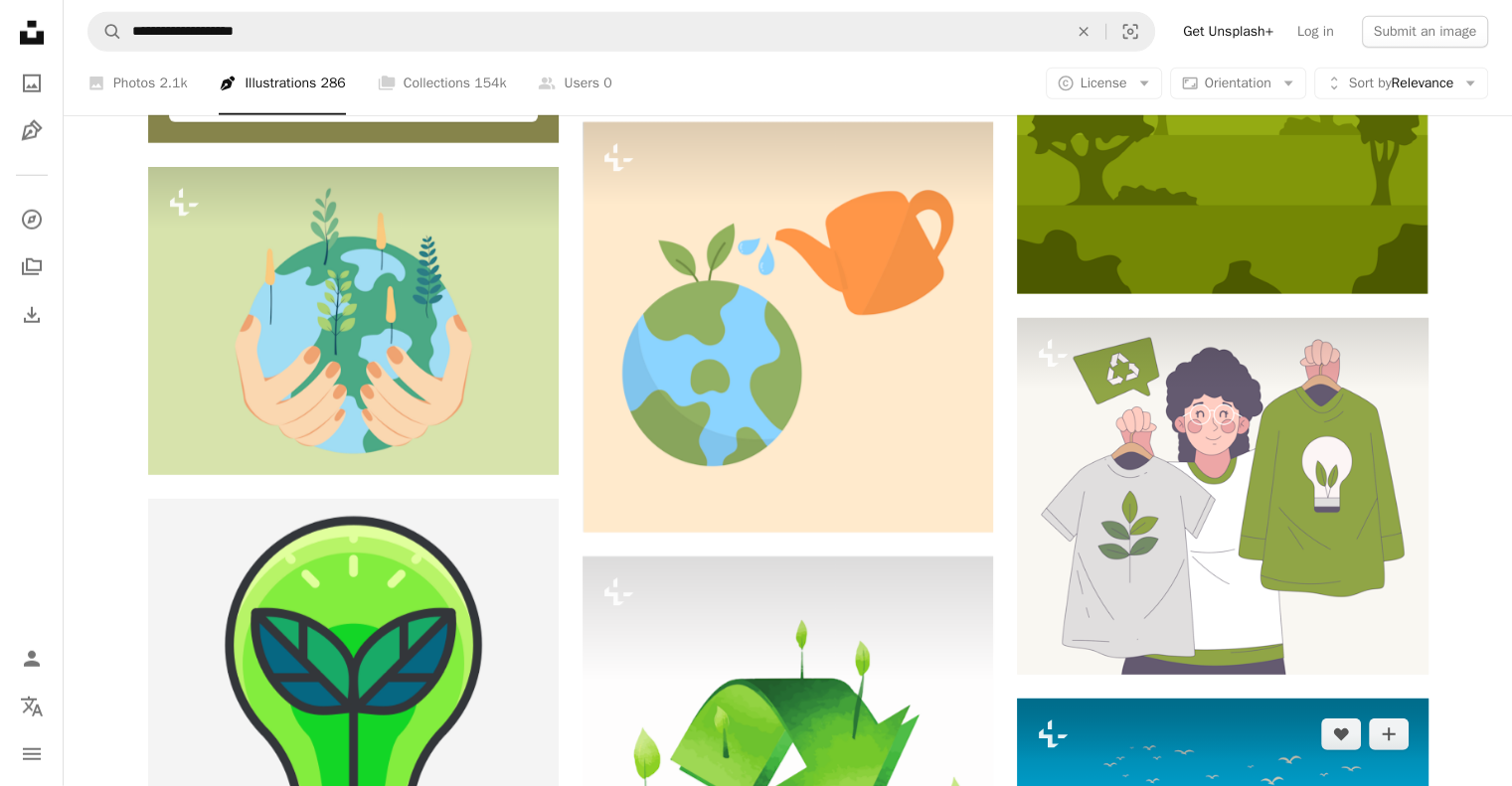 click at bounding box center (1222, 853) 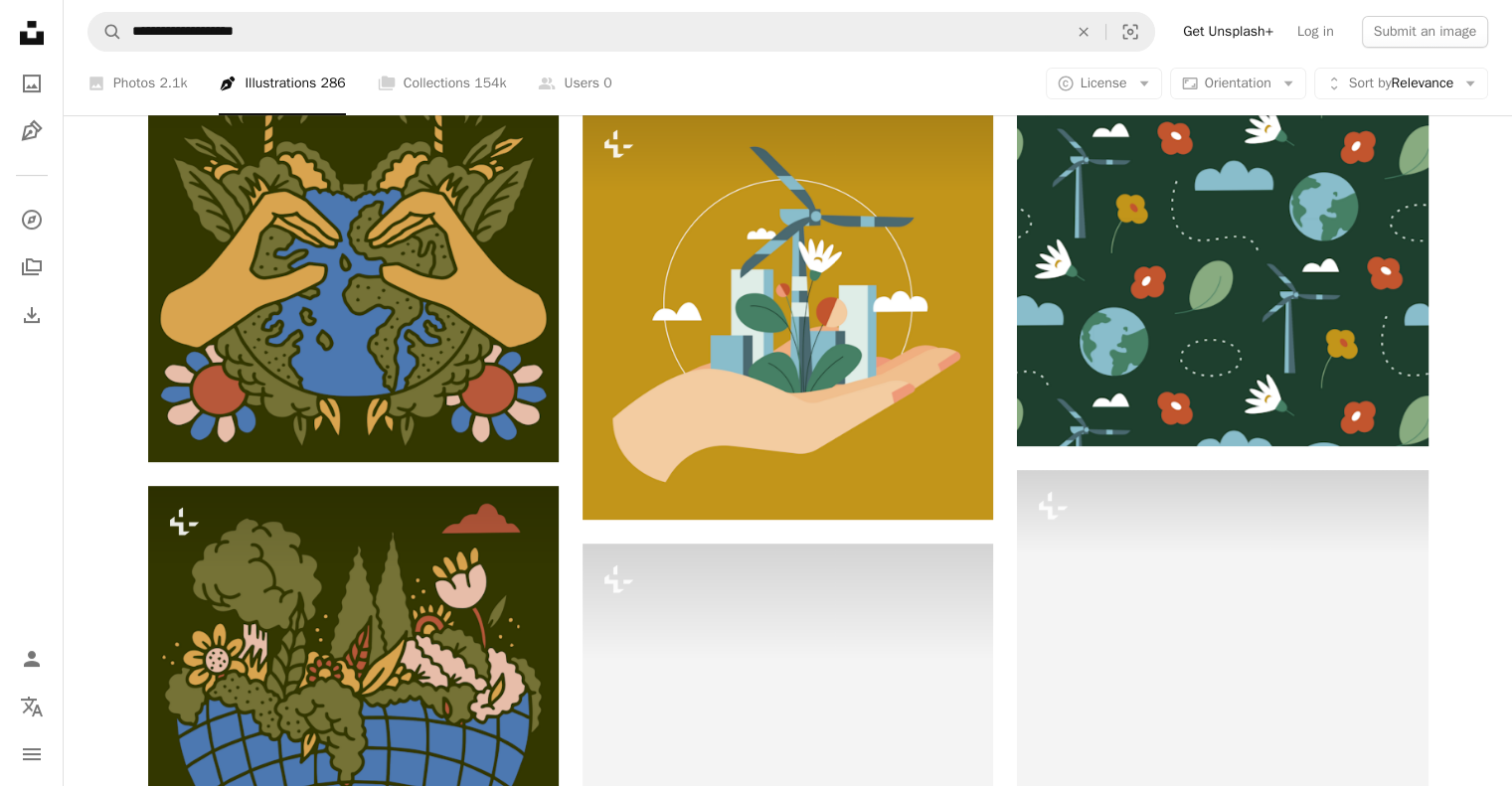scroll, scrollTop: 0, scrollLeft: 0, axis: both 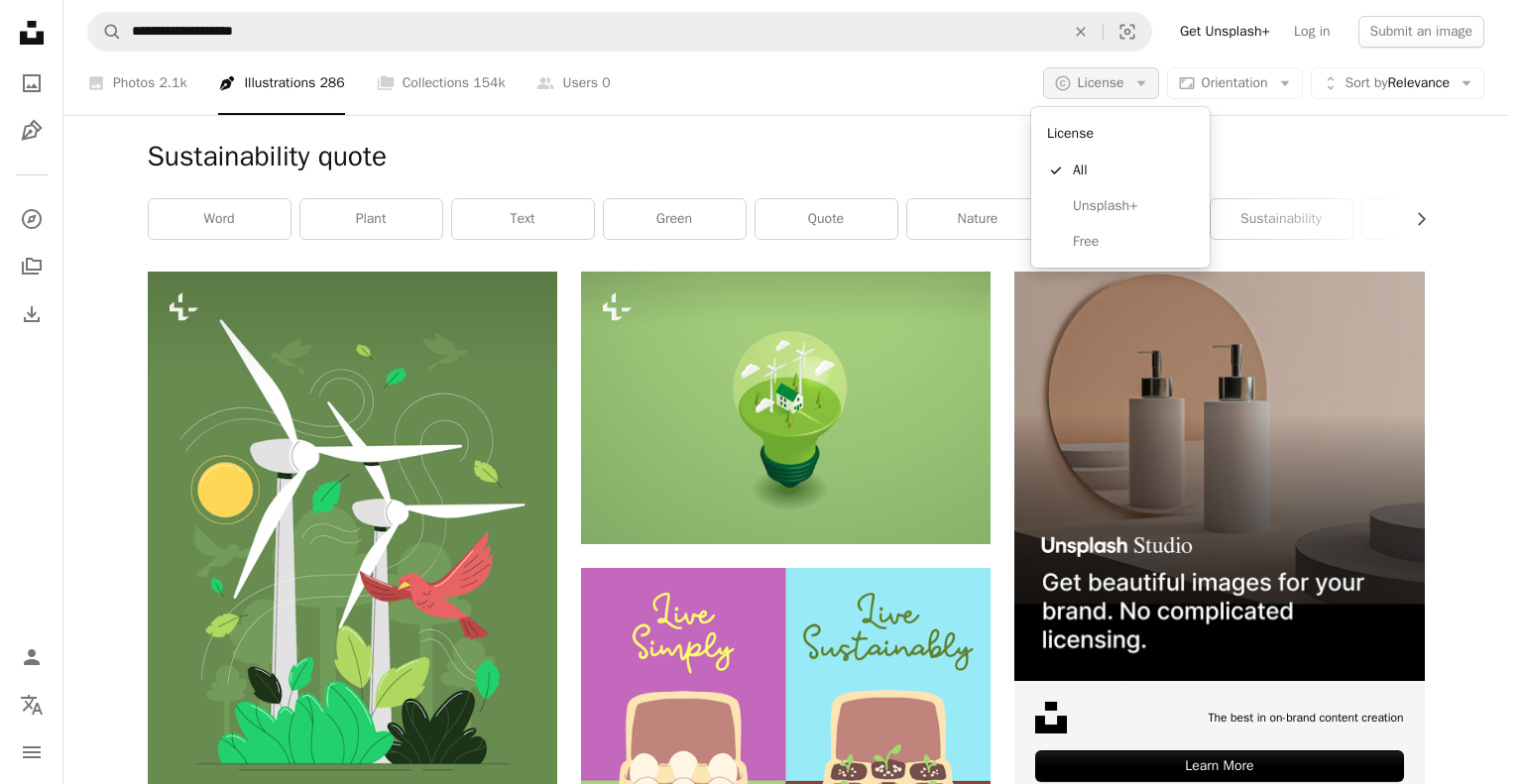 click on "License" at bounding box center (1101, 82) 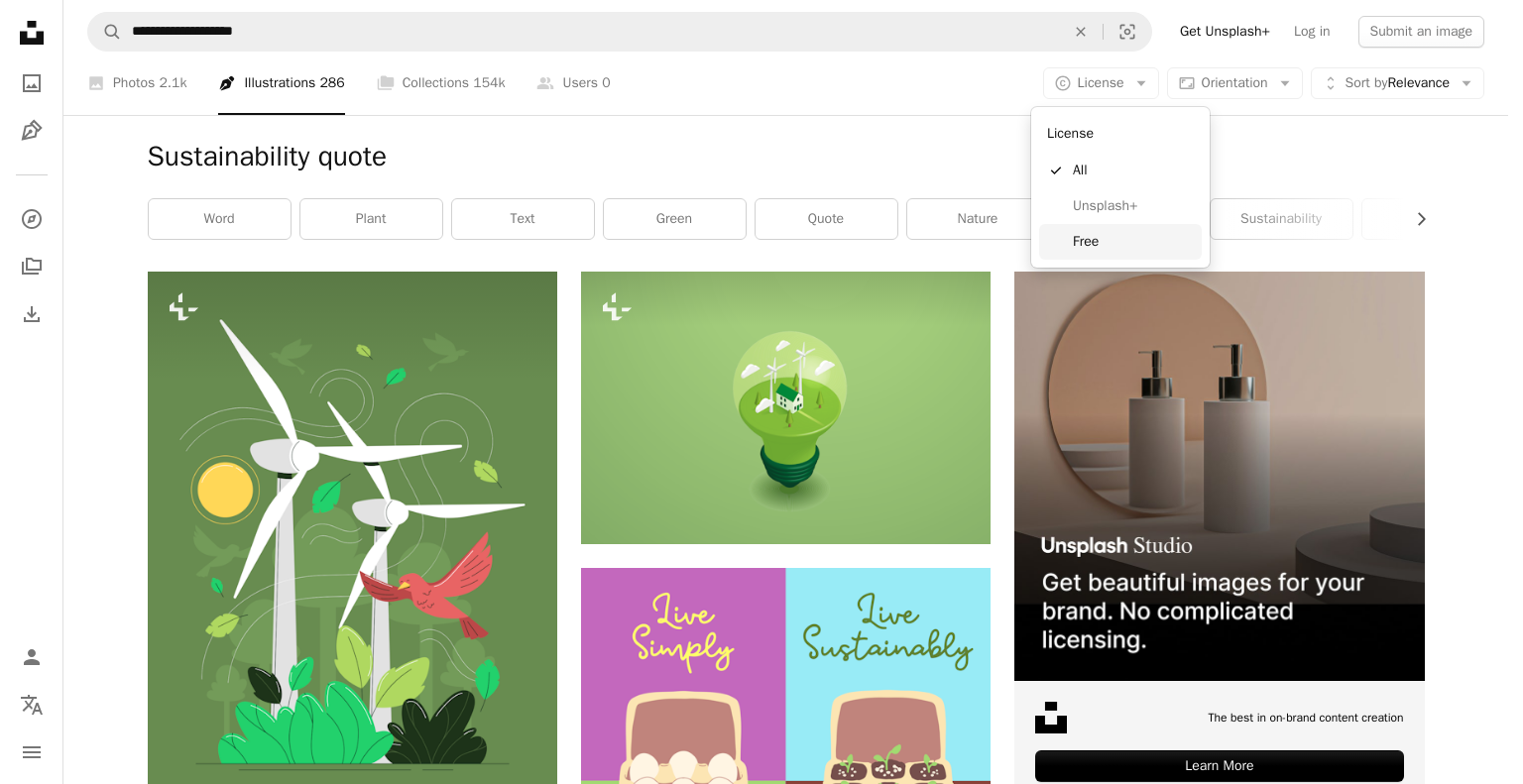 click on "Free" at bounding box center (1133, 242) 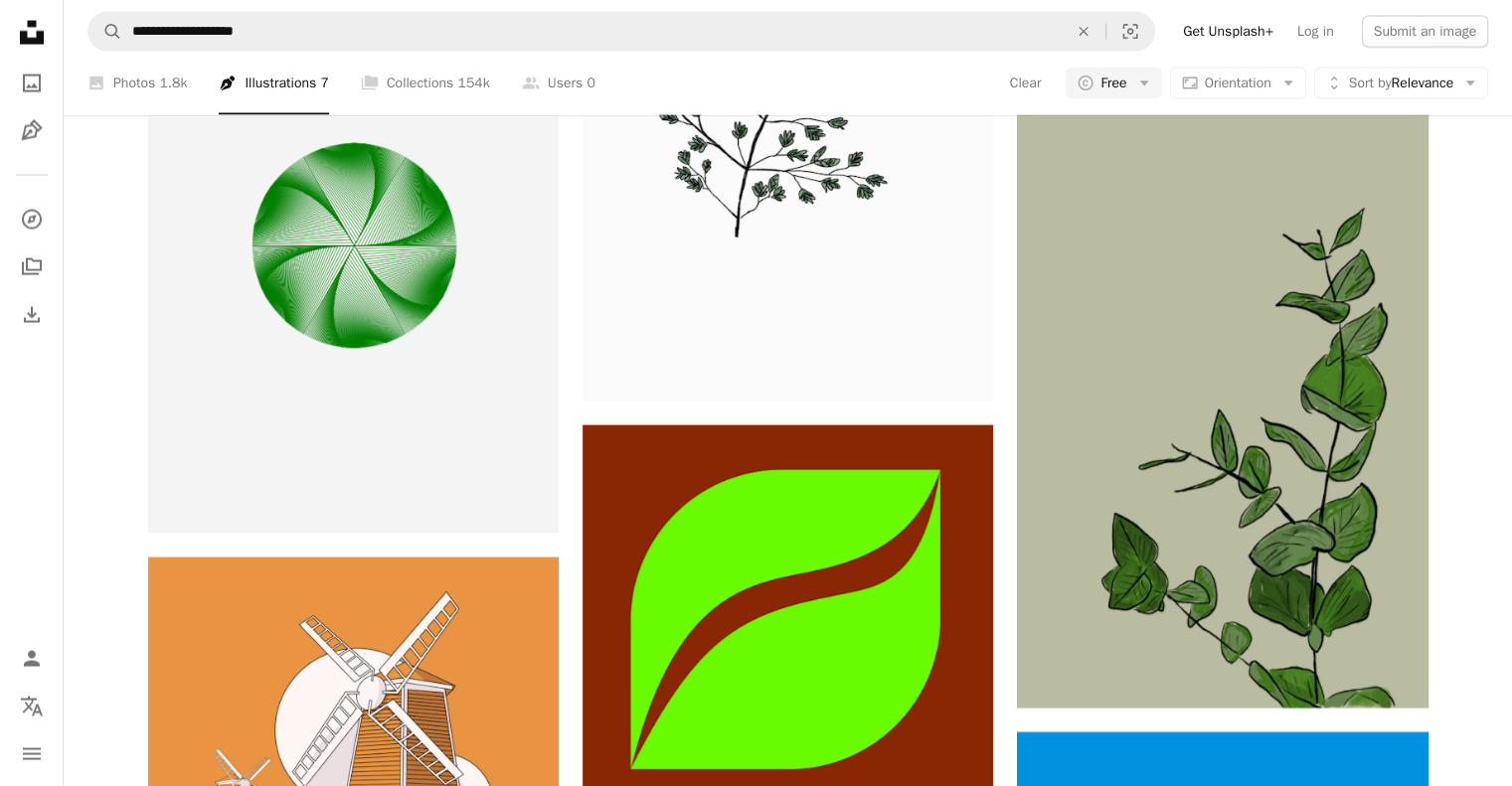 scroll, scrollTop: 12024, scrollLeft: 0, axis: vertical 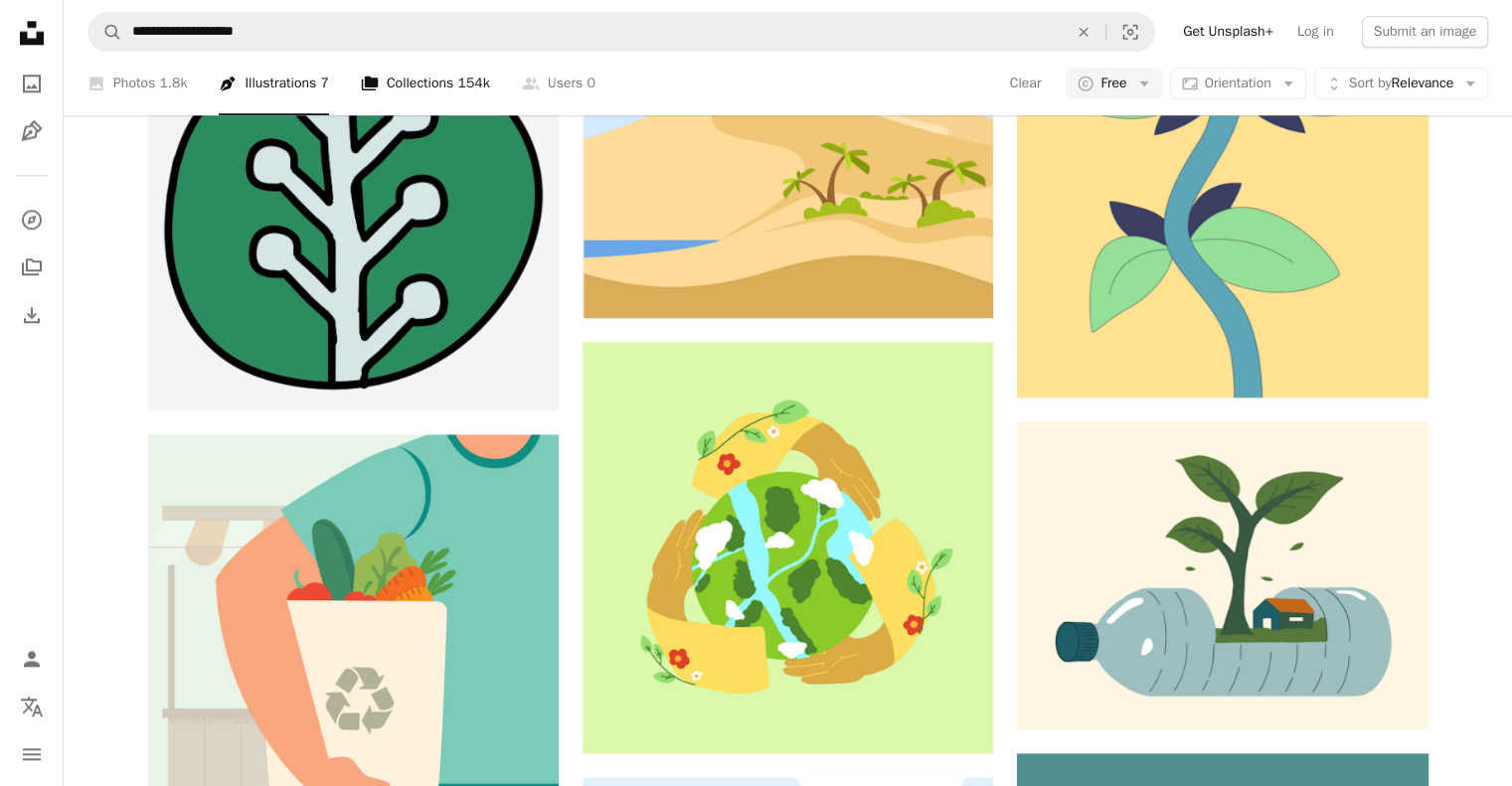 click on "A stack of folders Collections   154k" at bounding box center (425, 83) 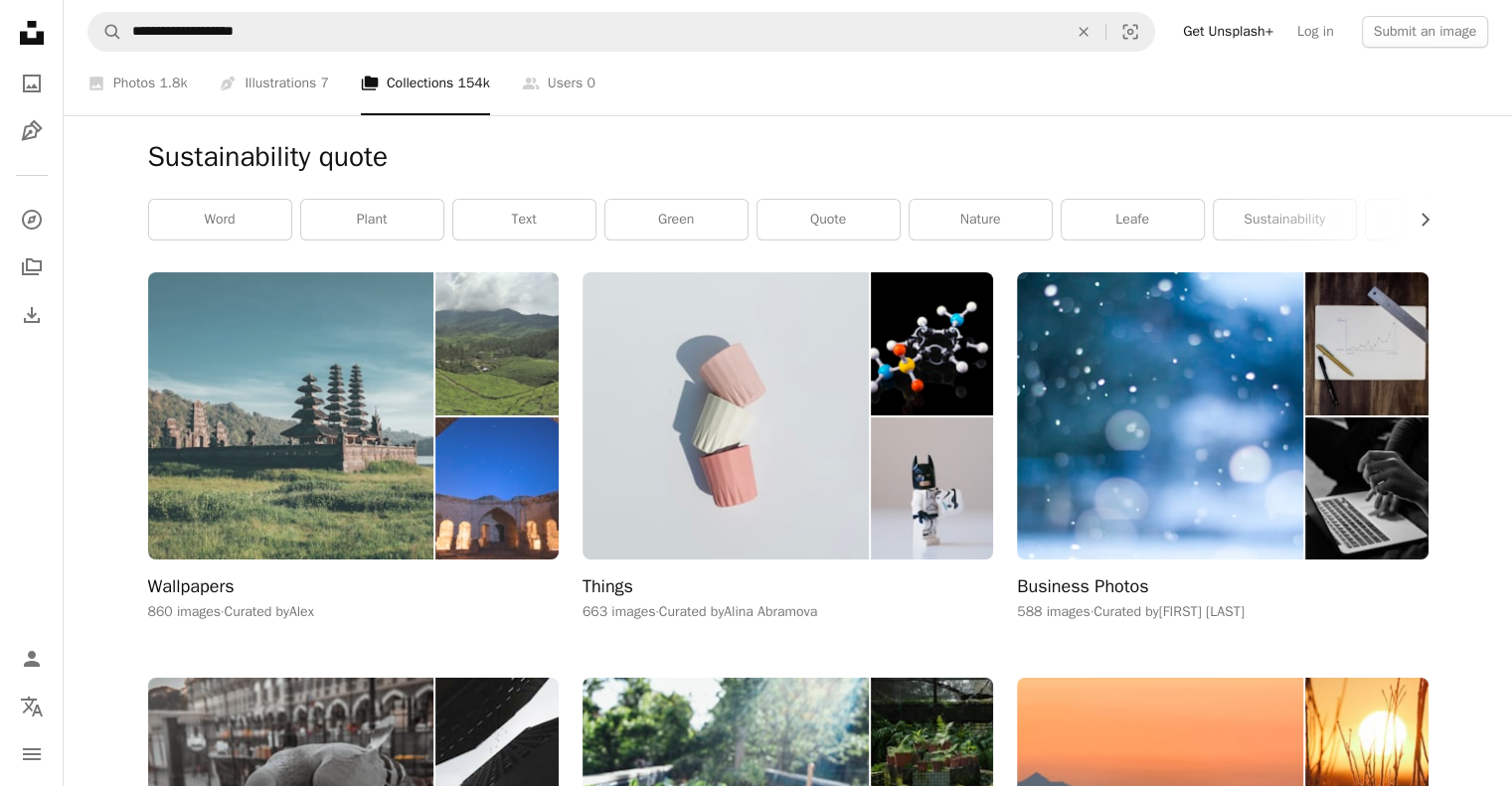 scroll, scrollTop: 364, scrollLeft: 0, axis: vertical 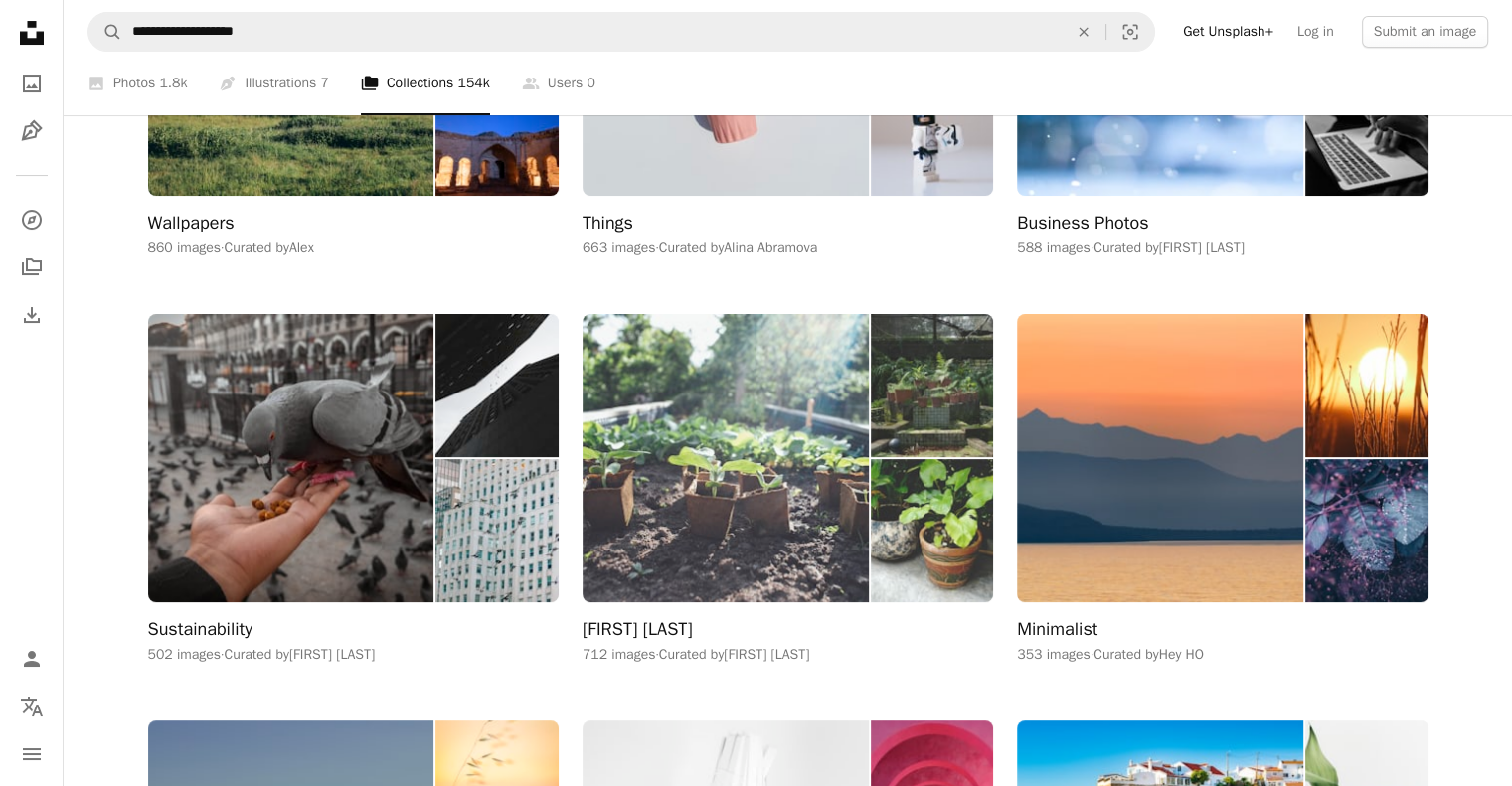 click at bounding box center [726, 457] 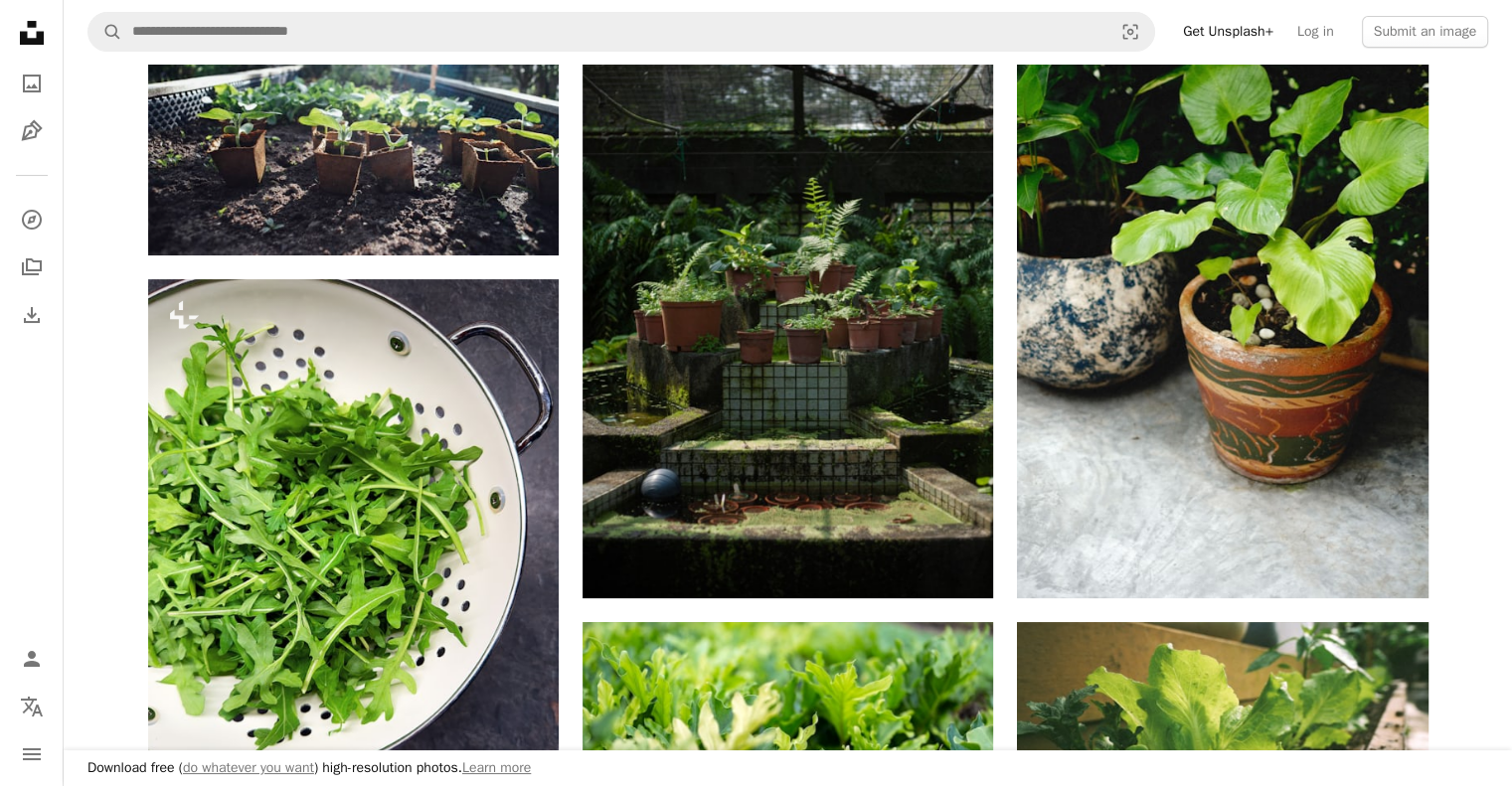 scroll, scrollTop: 0, scrollLeft: 0, axis: both 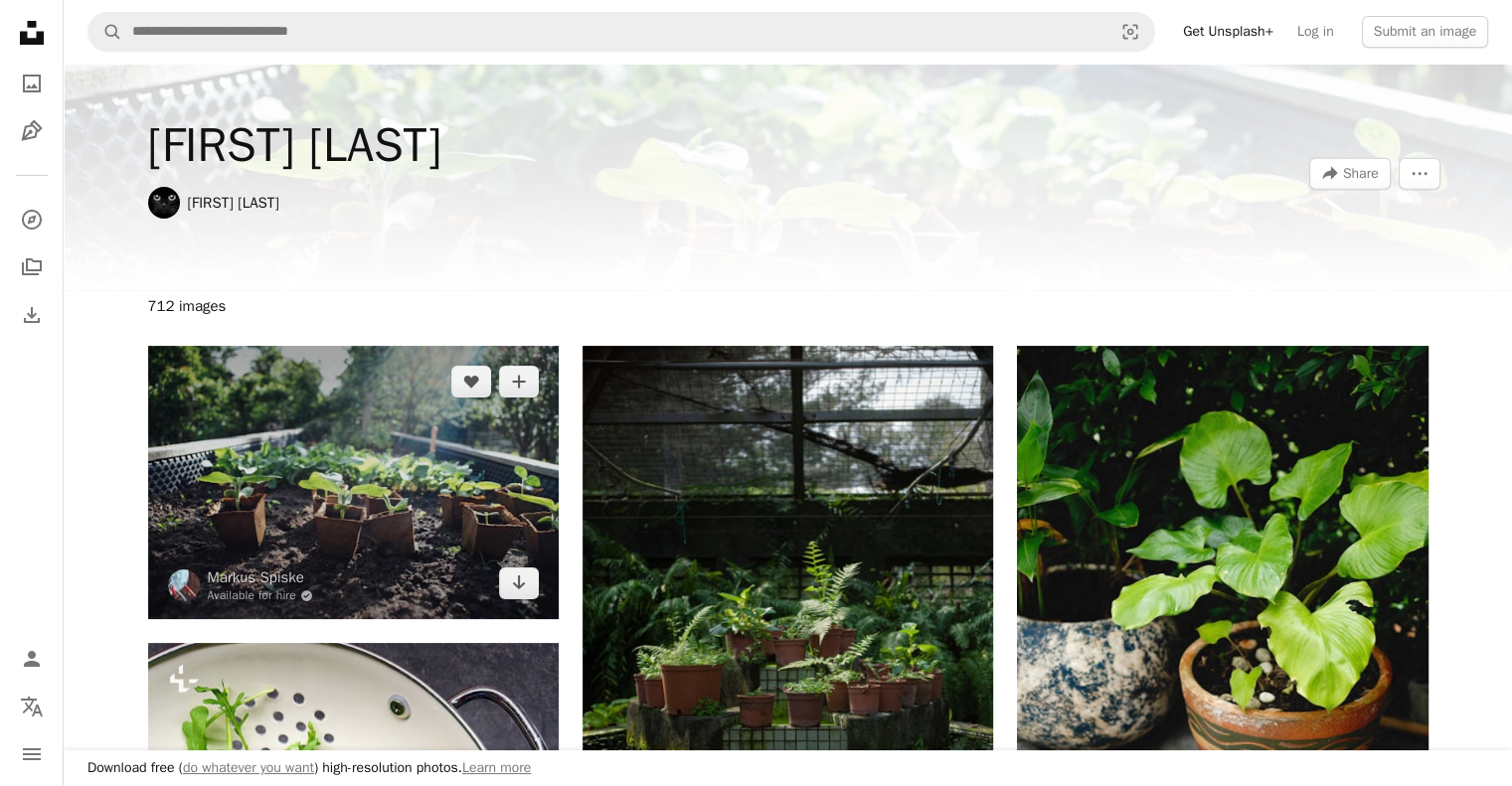 click at bounding box center (353, 482) 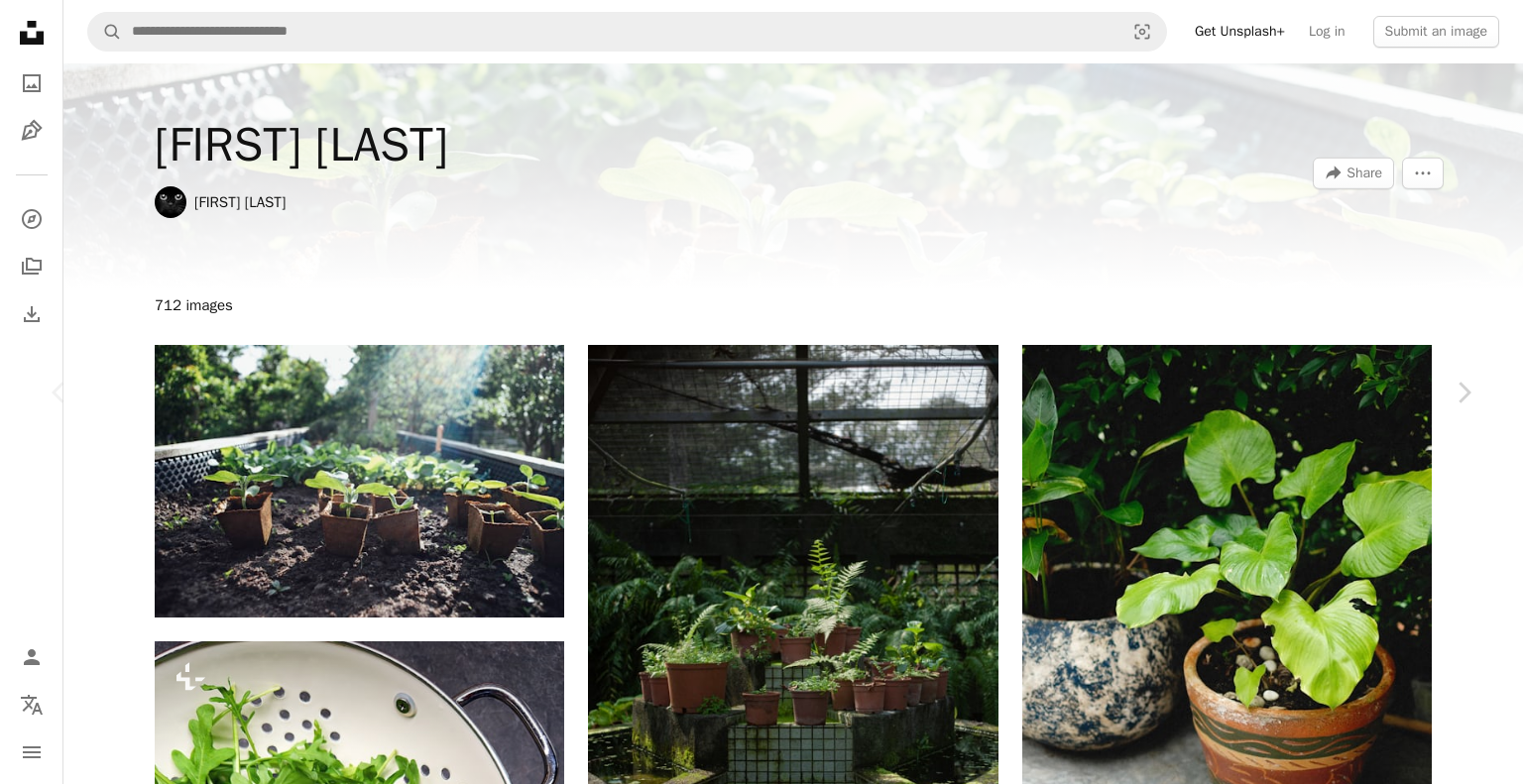 click on "Chevron down" 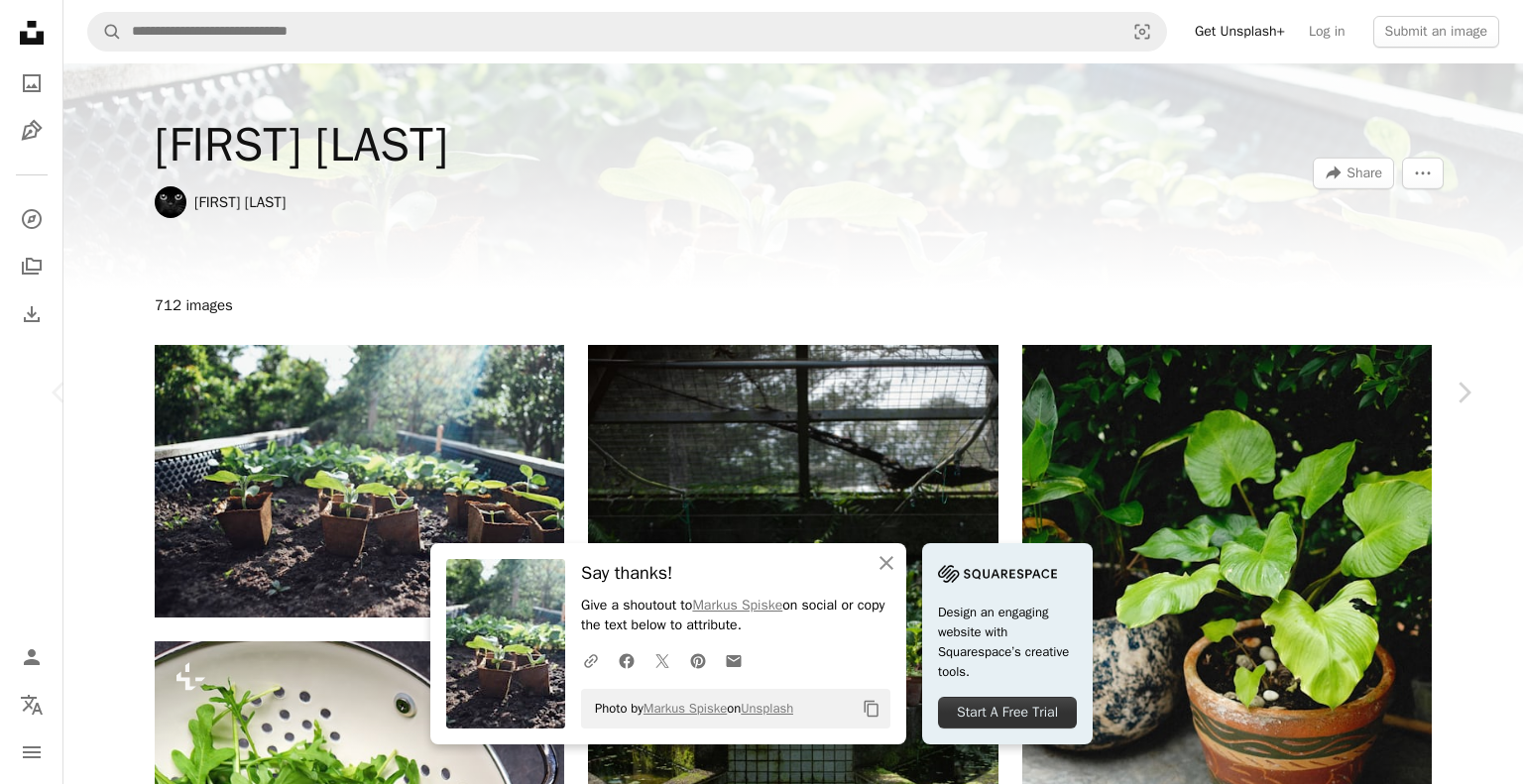click on "An X shape" at bounding box center [20, 20] 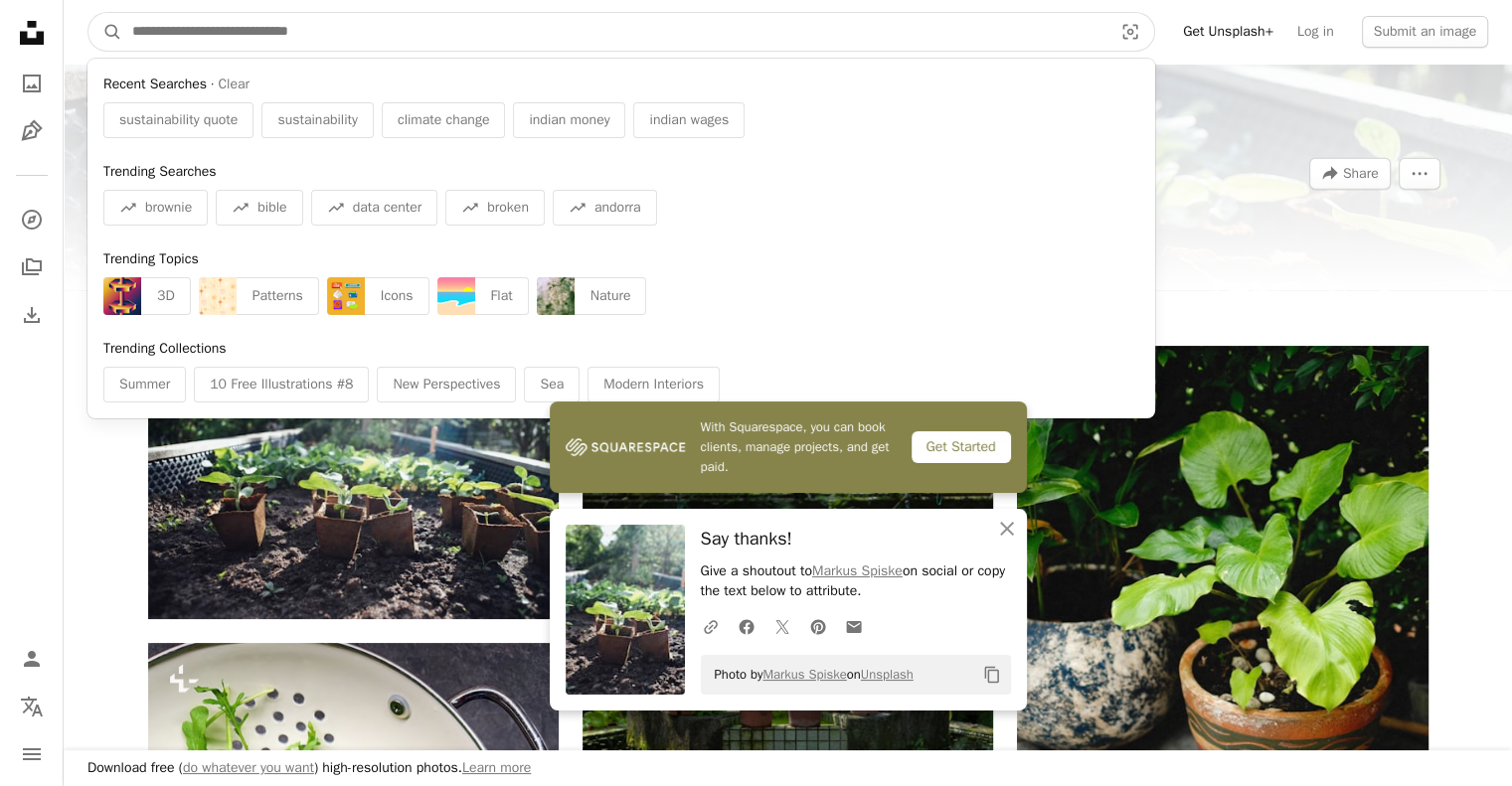 click at bounding box center [614, 32] 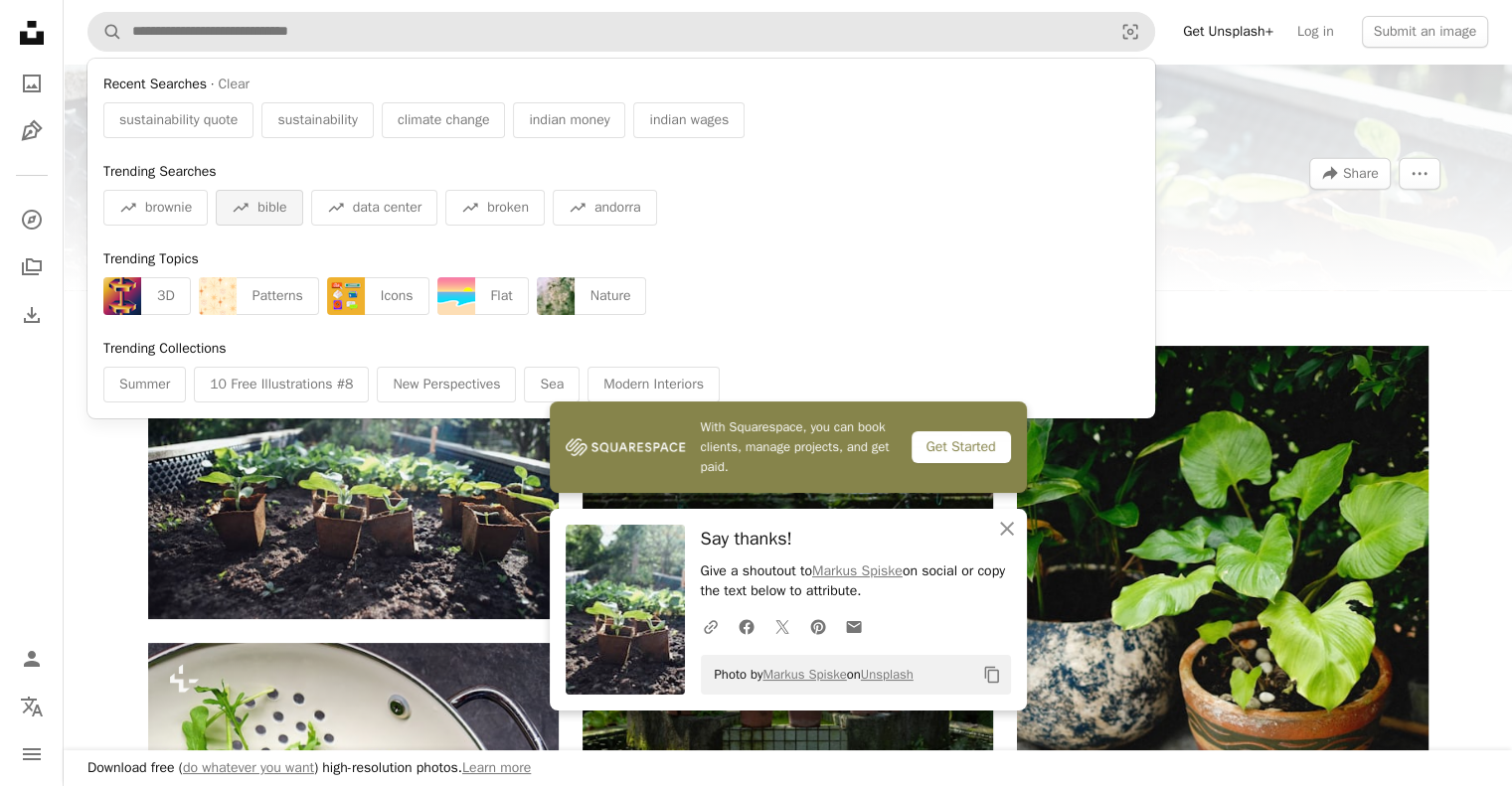 click on "A trend sign bible" at bounding box center [258, 208] 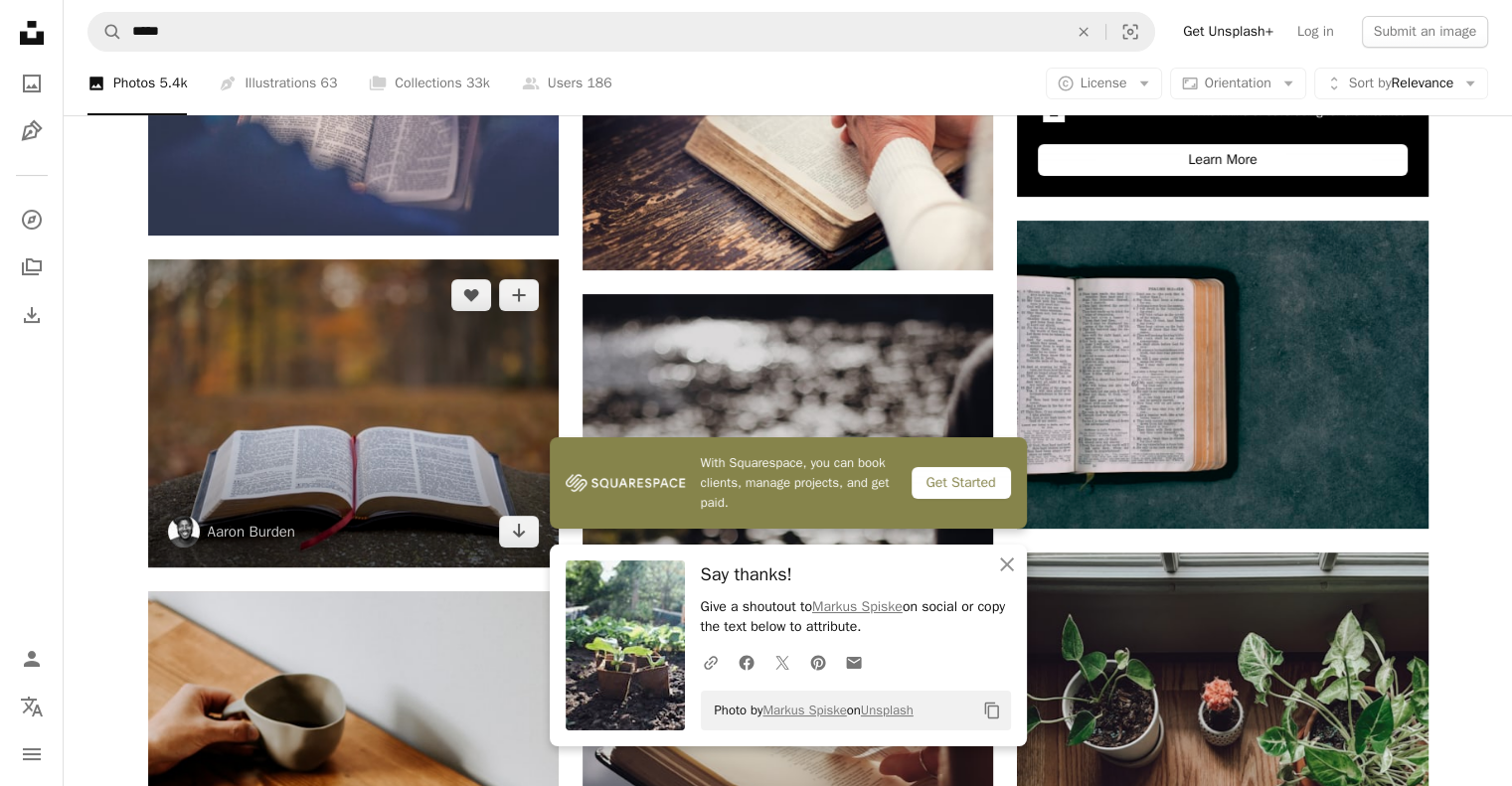 scroll, scrollTop: 728, scrollLeft: 0, axis: vertical 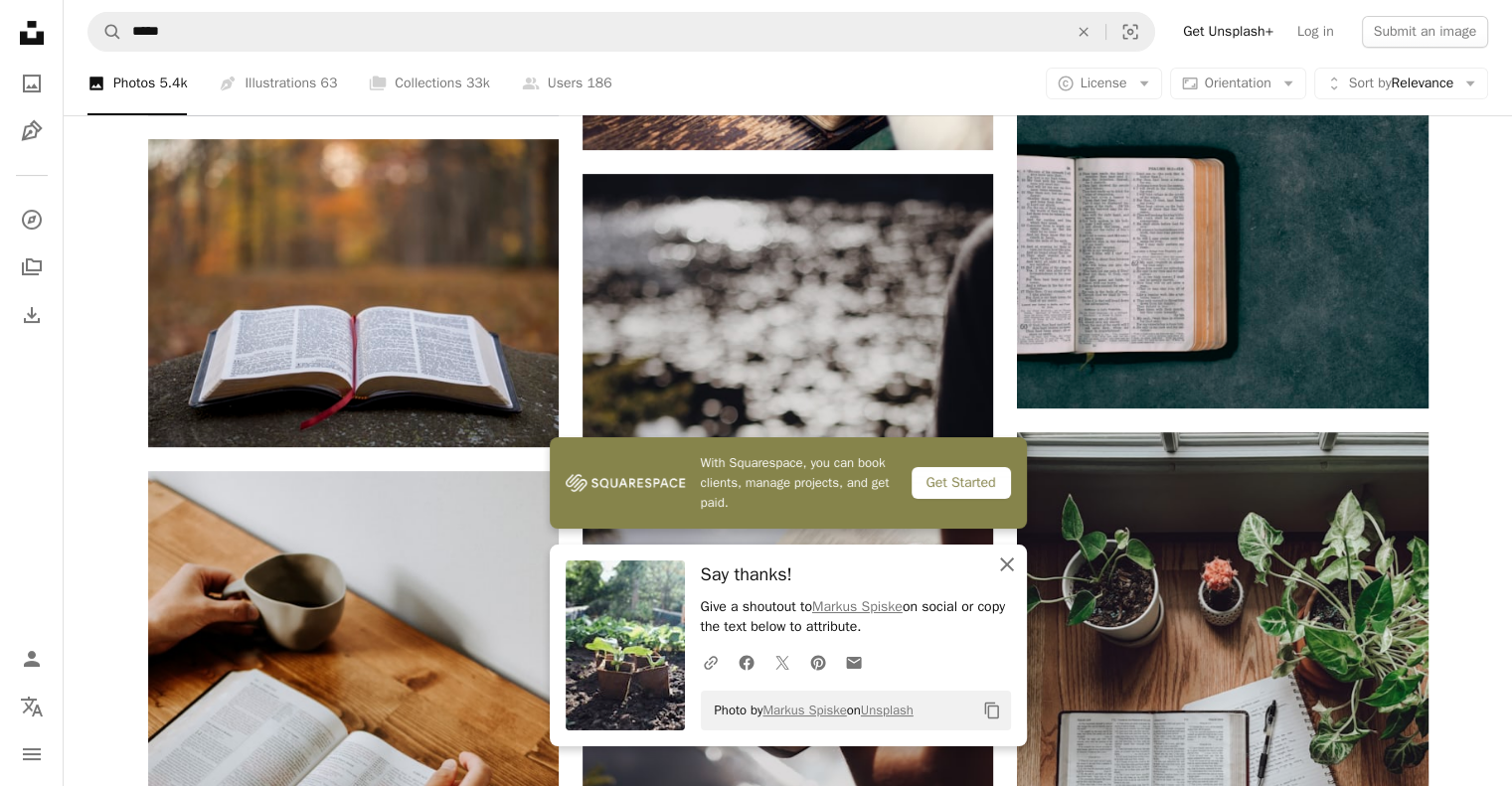 click 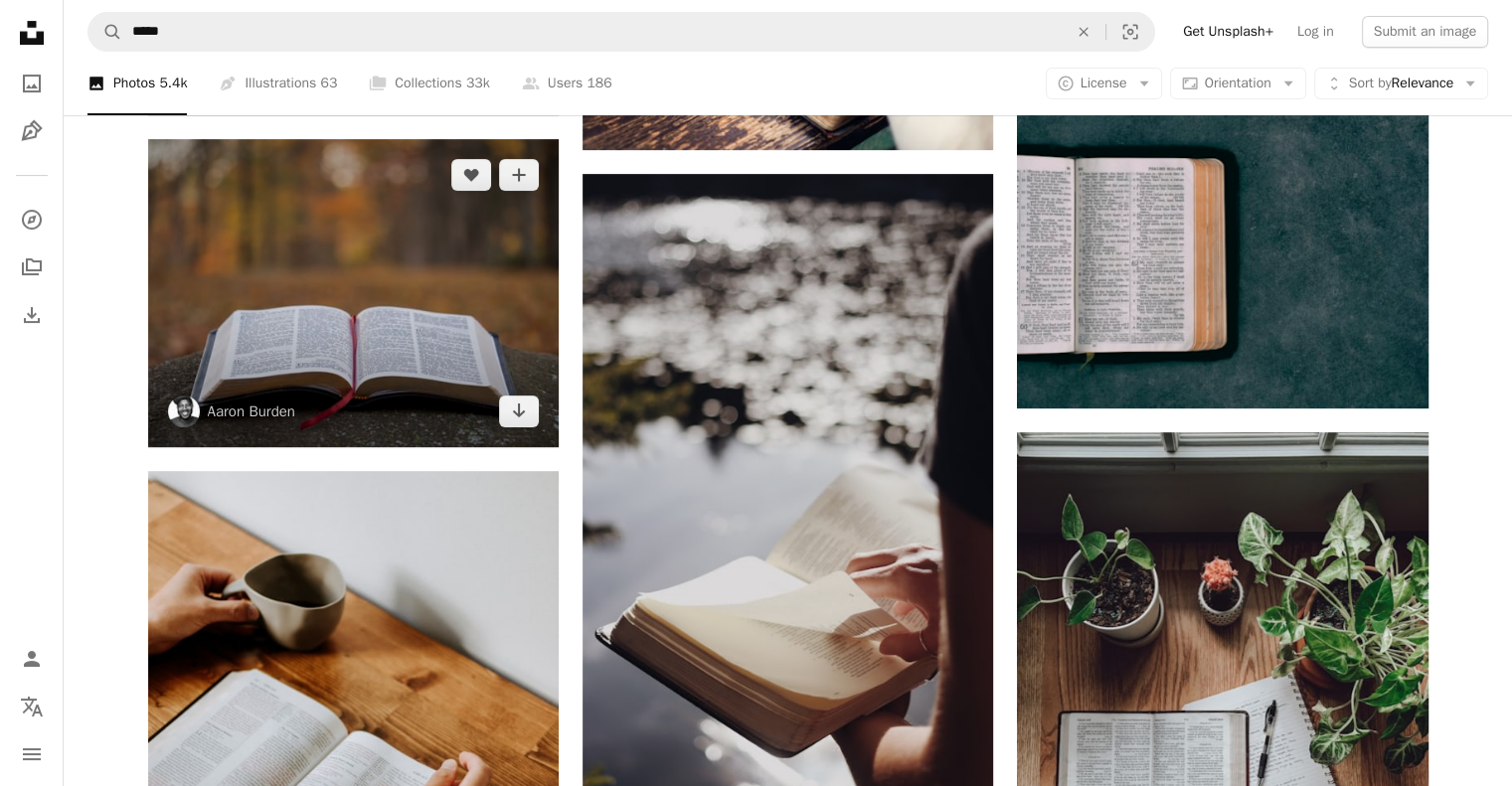 scroll, scrollTop: 0, scrollLeft: 0, axis: both 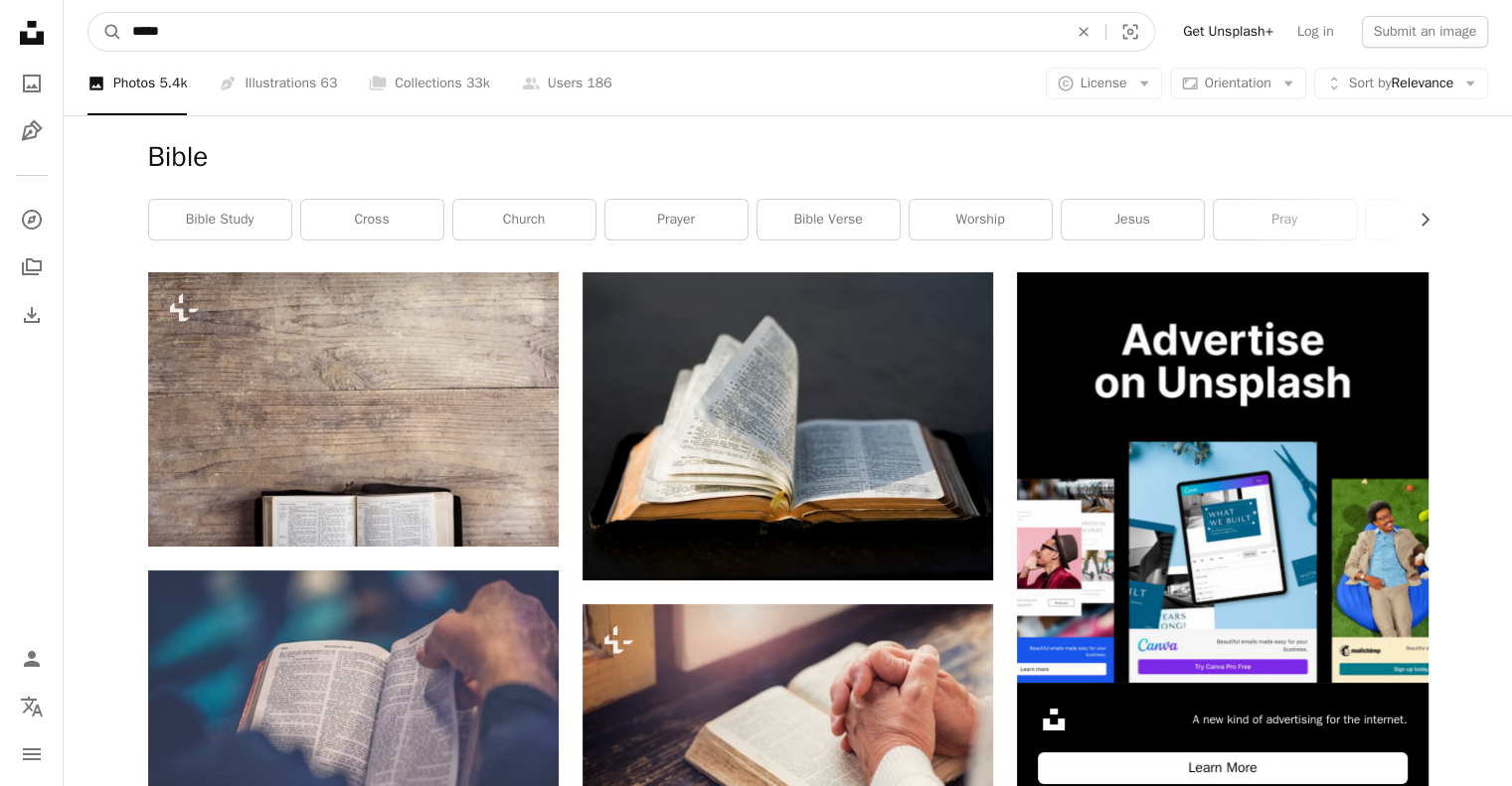 click on "*****" at bounding box center [591, 32] 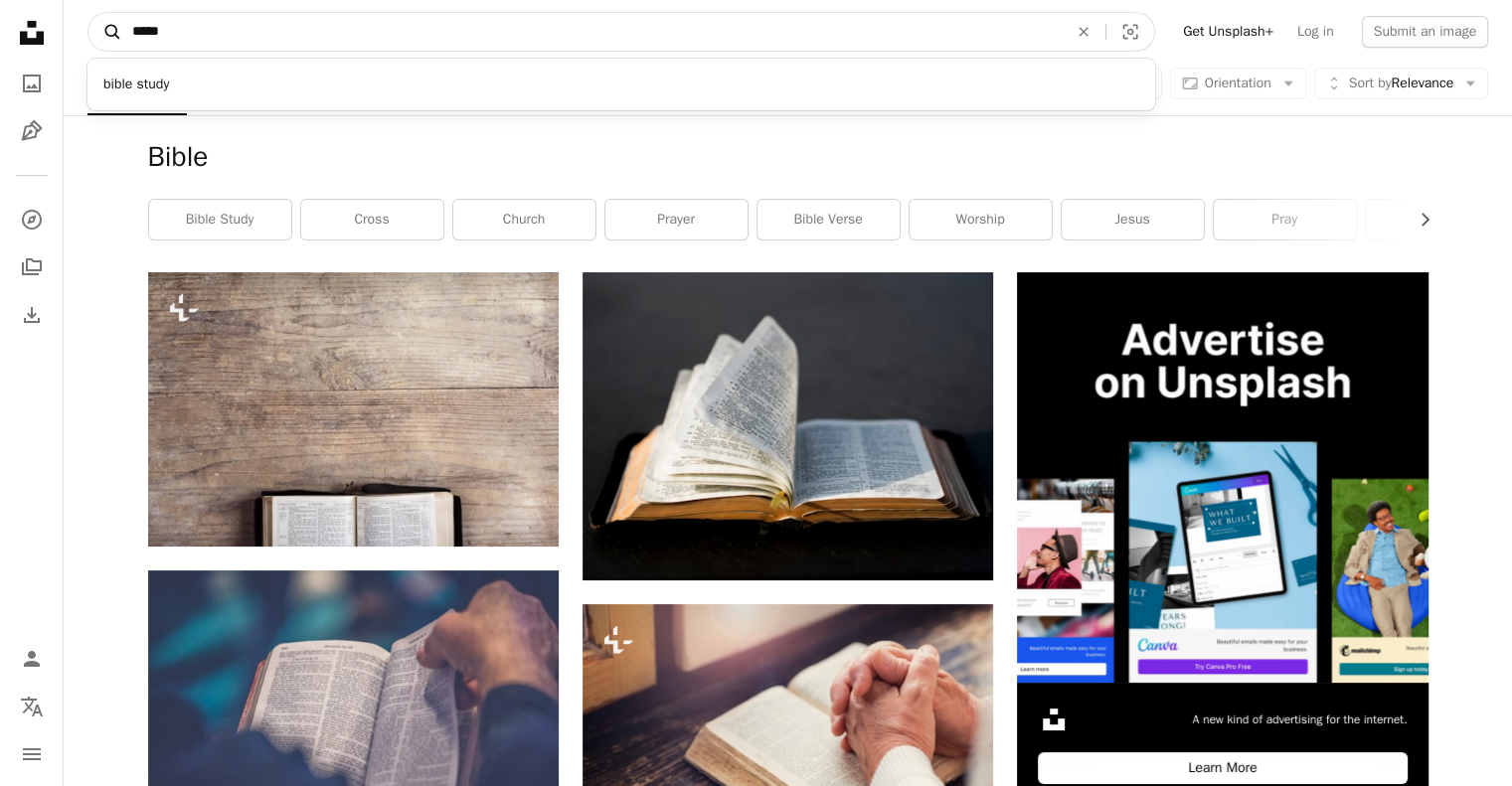 drag, startPoint x: 239, startPoint y: 39, endPoint x: 89, endPoint y: 39, distance: 150 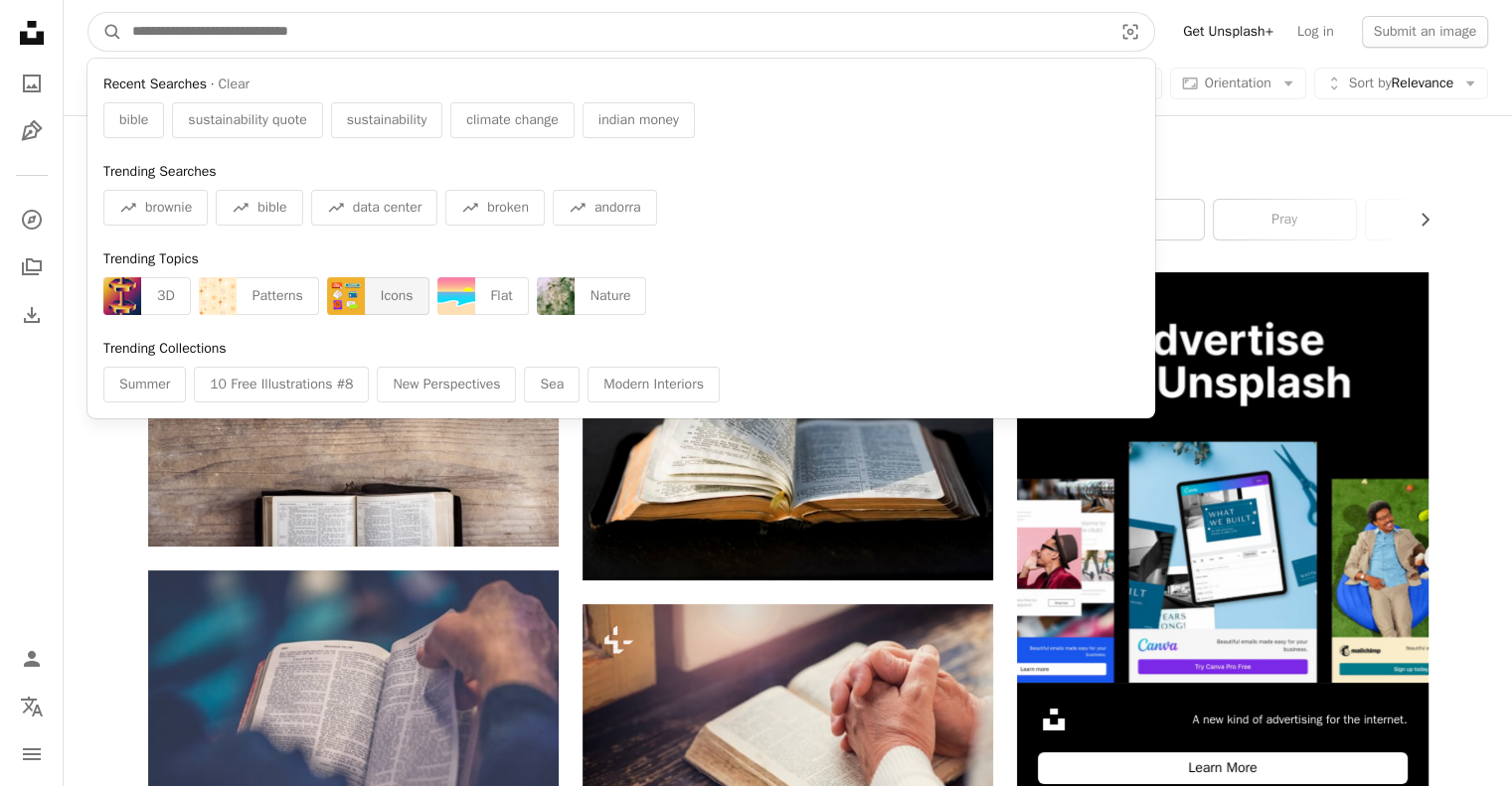 type 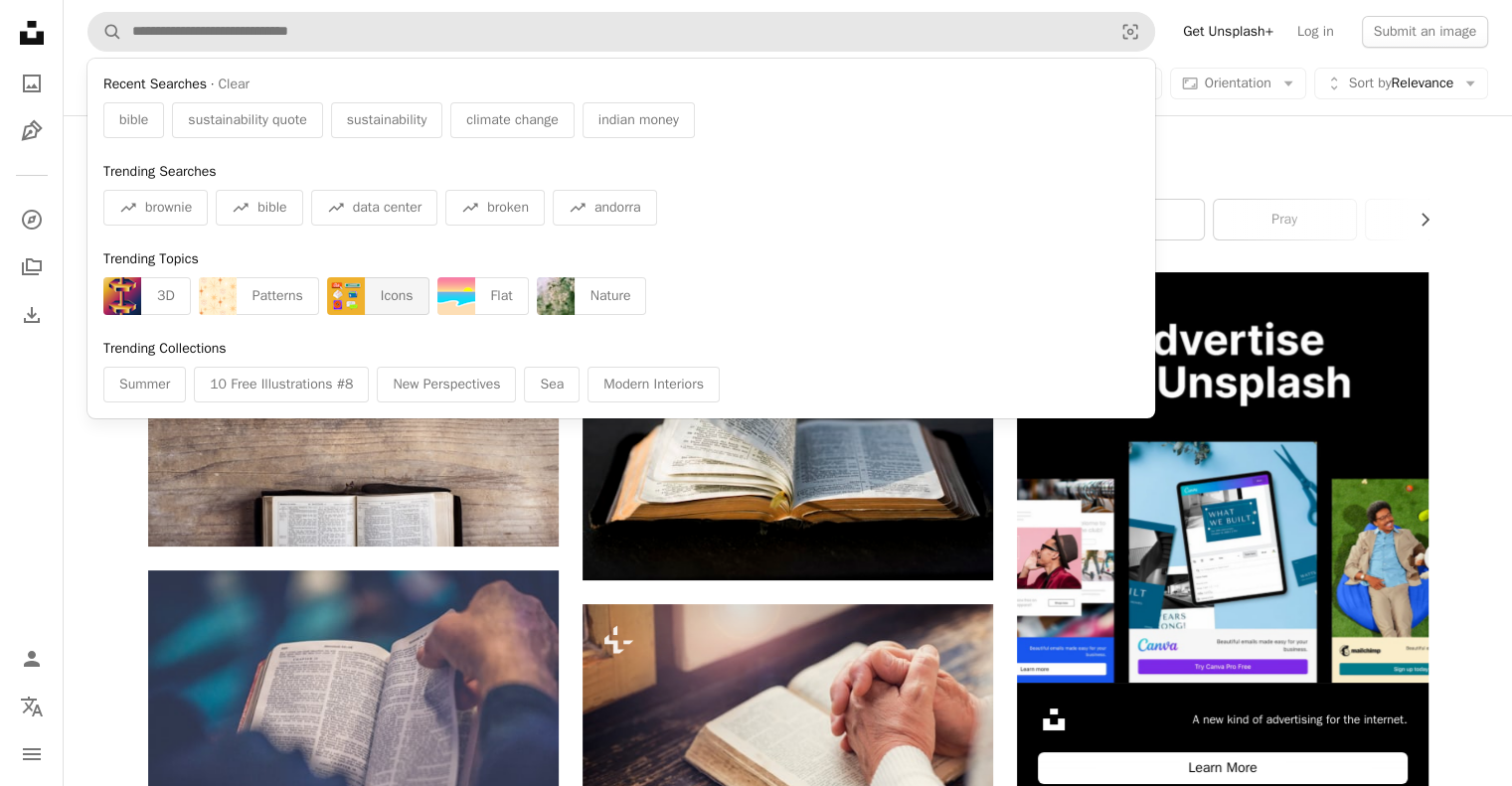 click on "Icons" at bounding box center [397, 296] 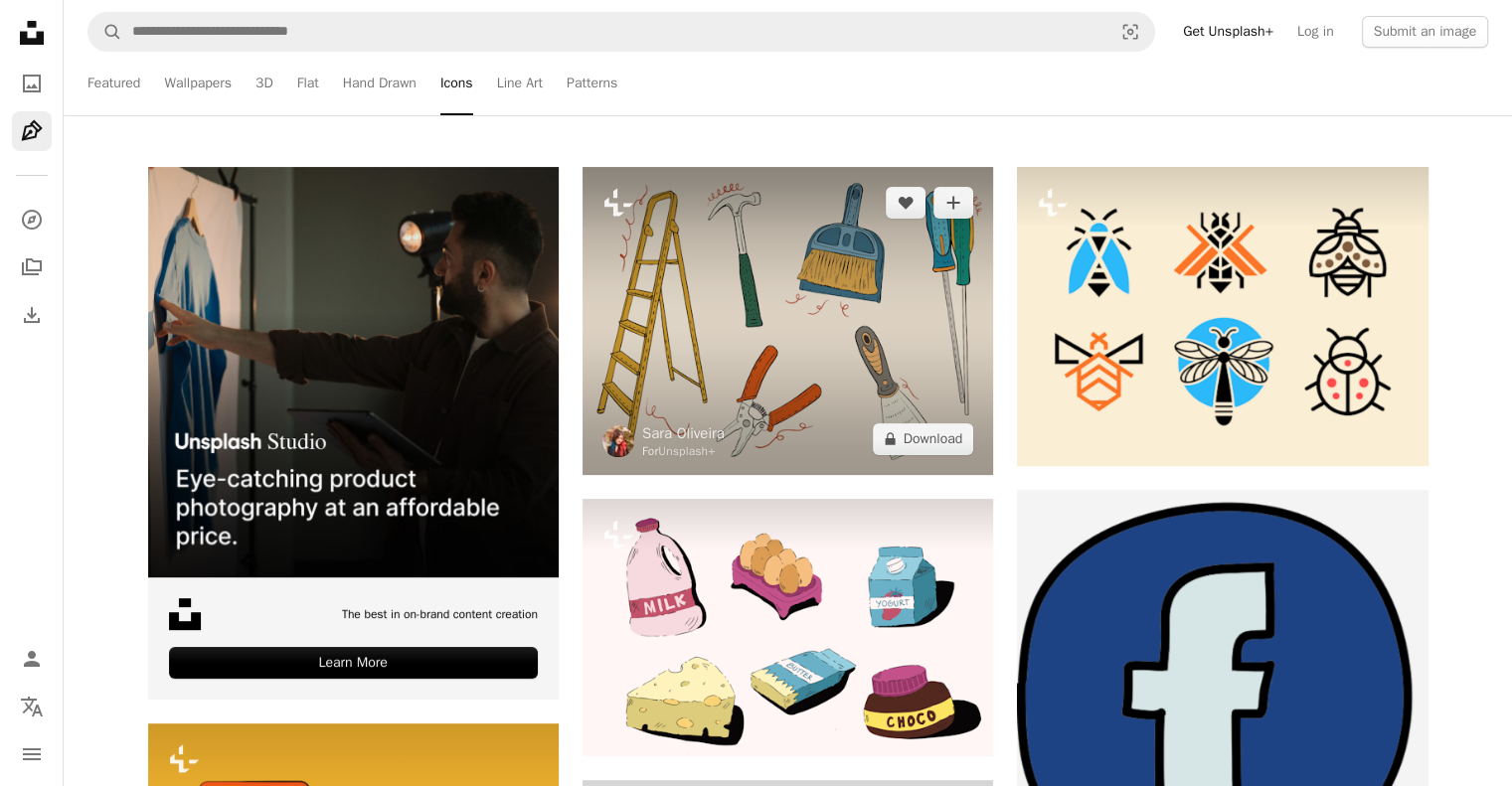 scroll, scrollTop: 0, scrollLeft: 0, axis: both 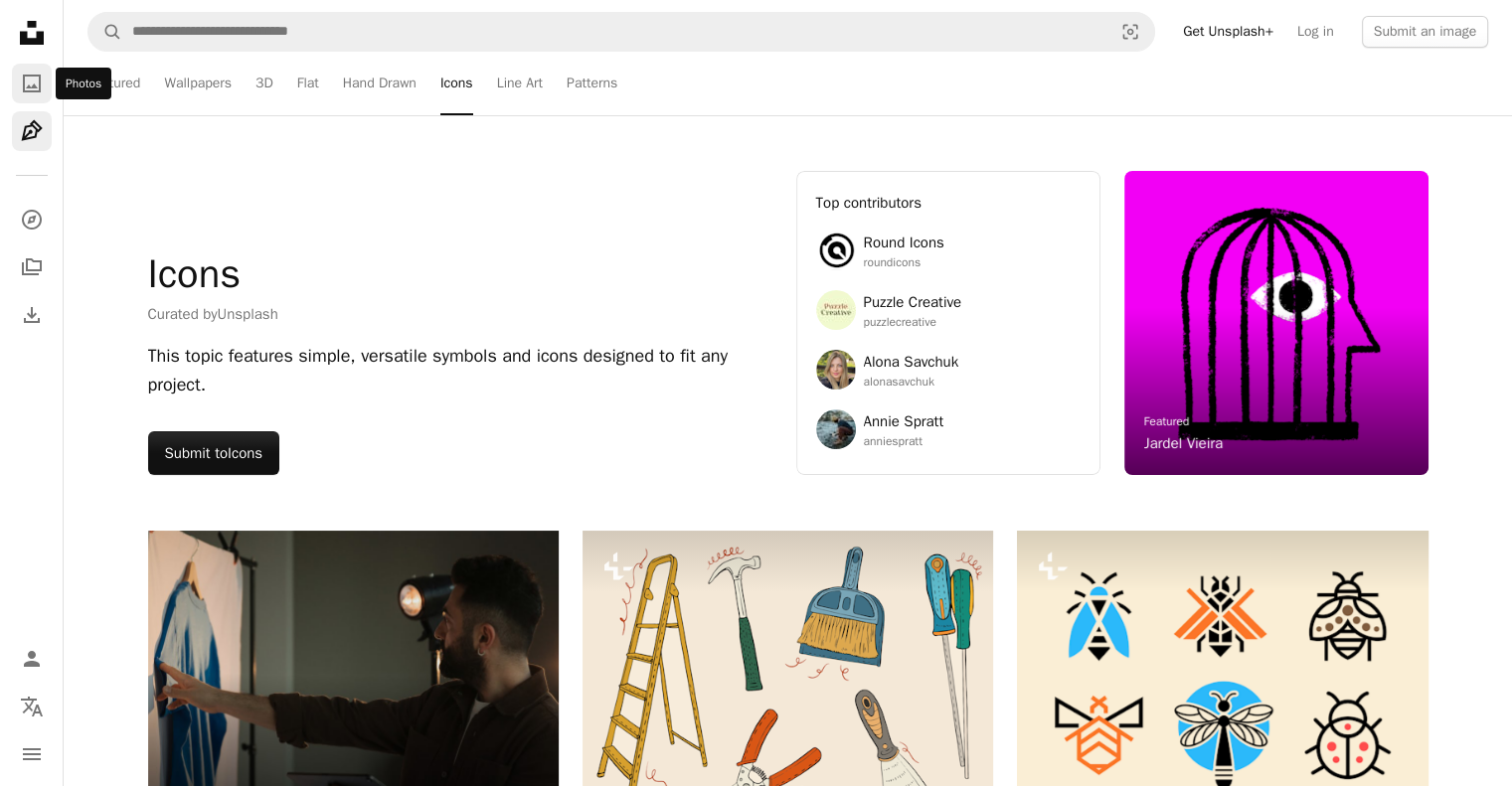 click on "A photo" 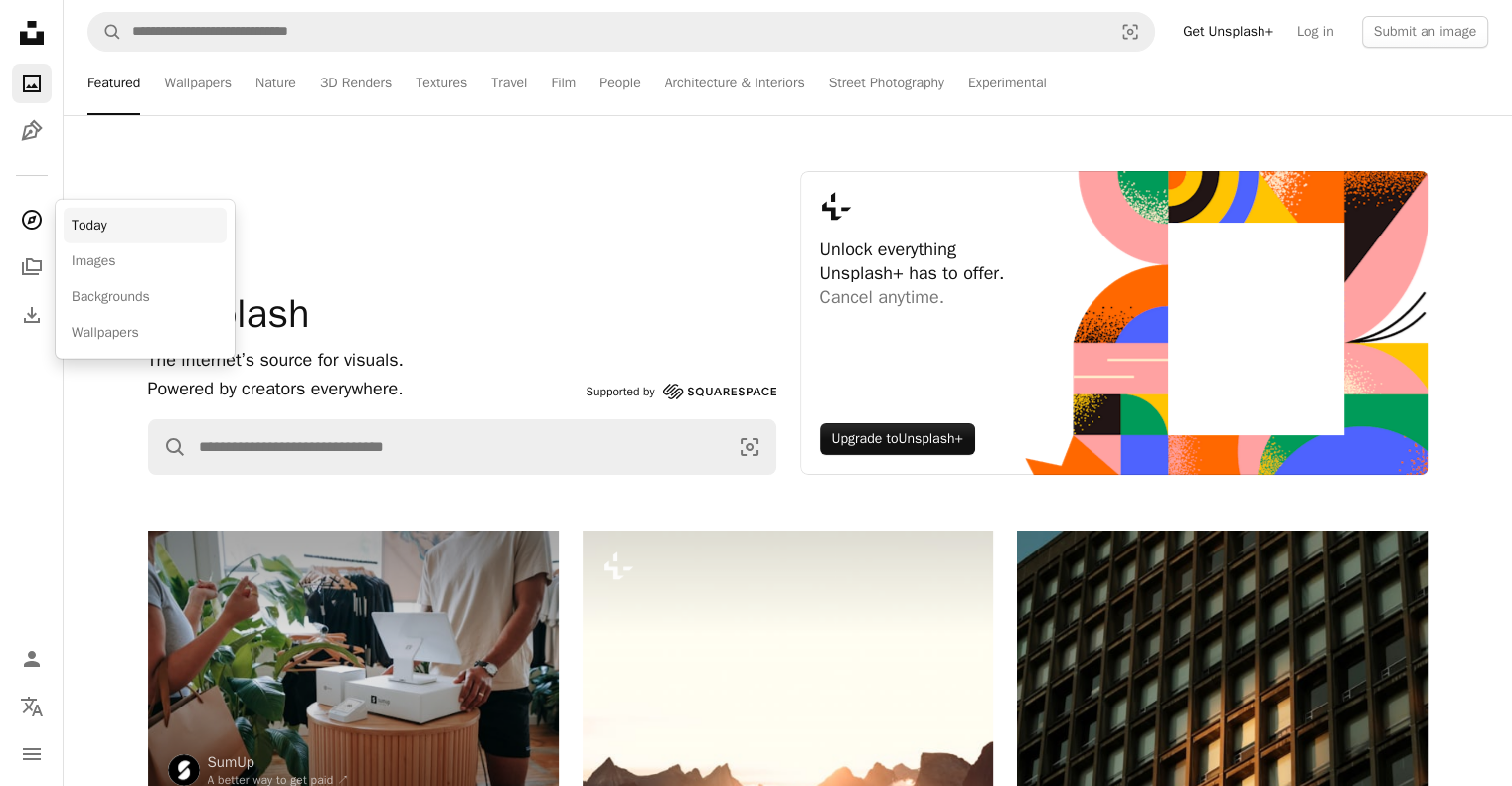 click on "Today" at bounding box center (145, 226) 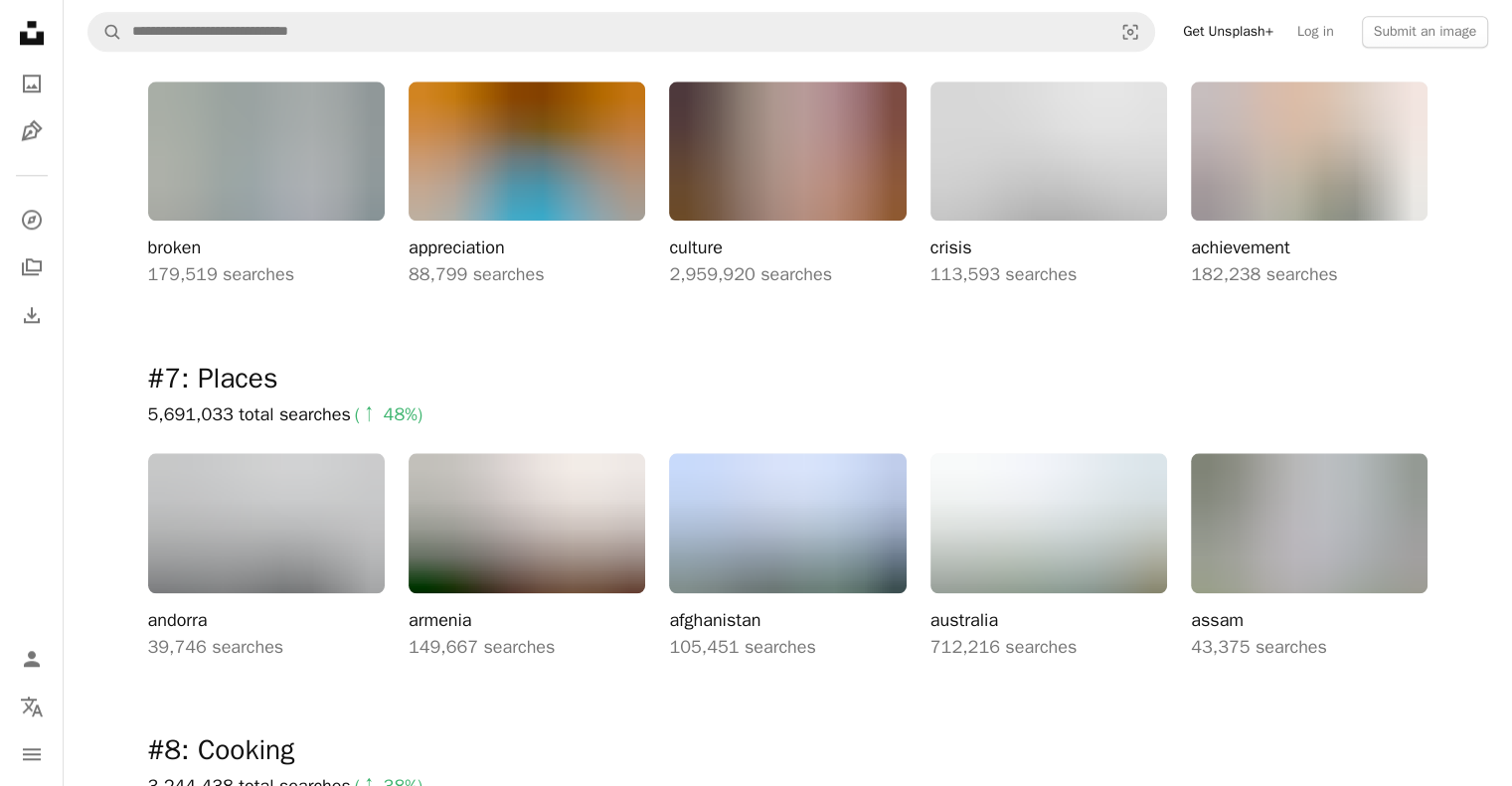 scroll, scrollTop: 2550, scrollLeft: 0, axis: vertical 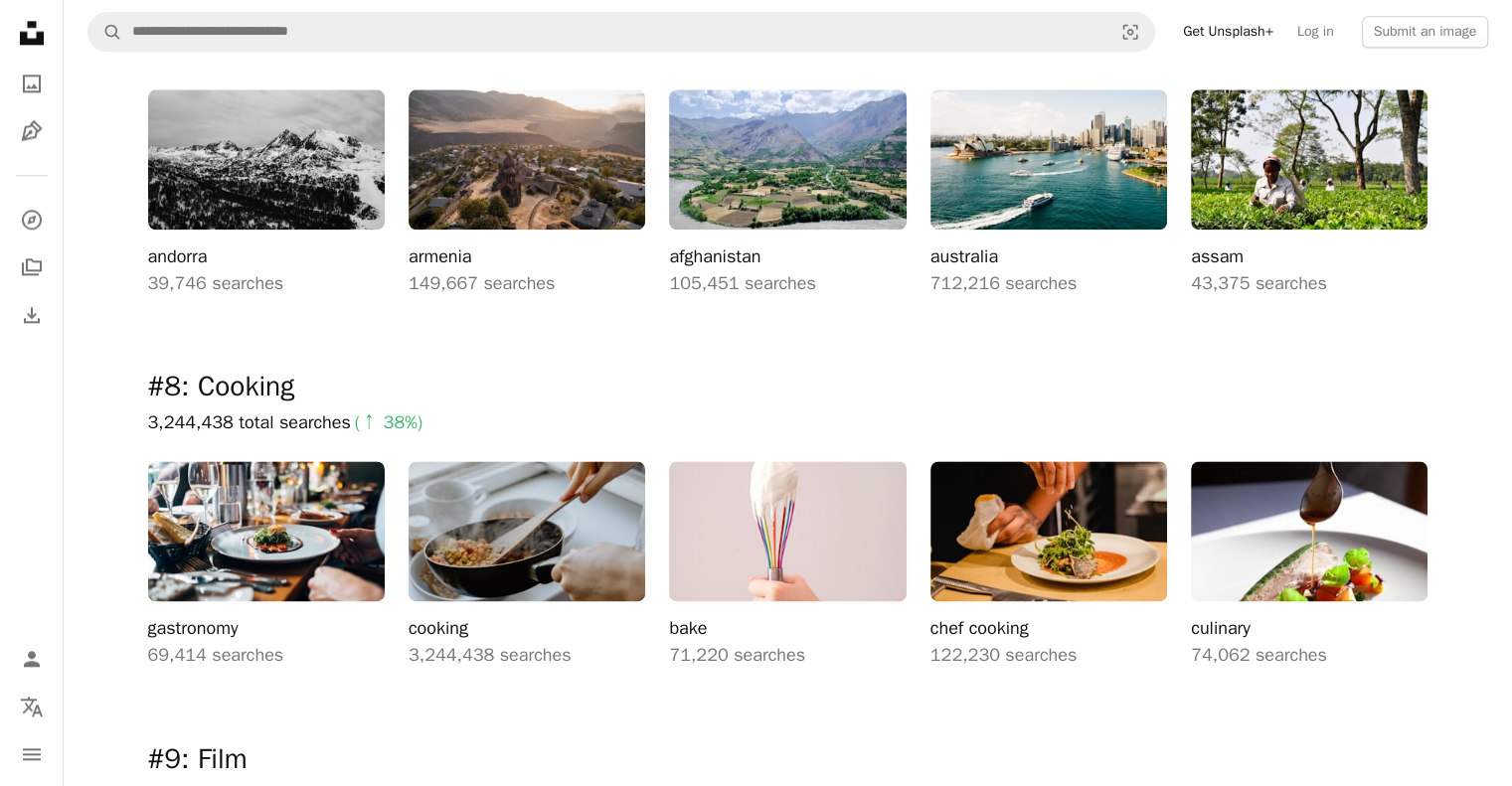click at bounding box center (1309, 159) 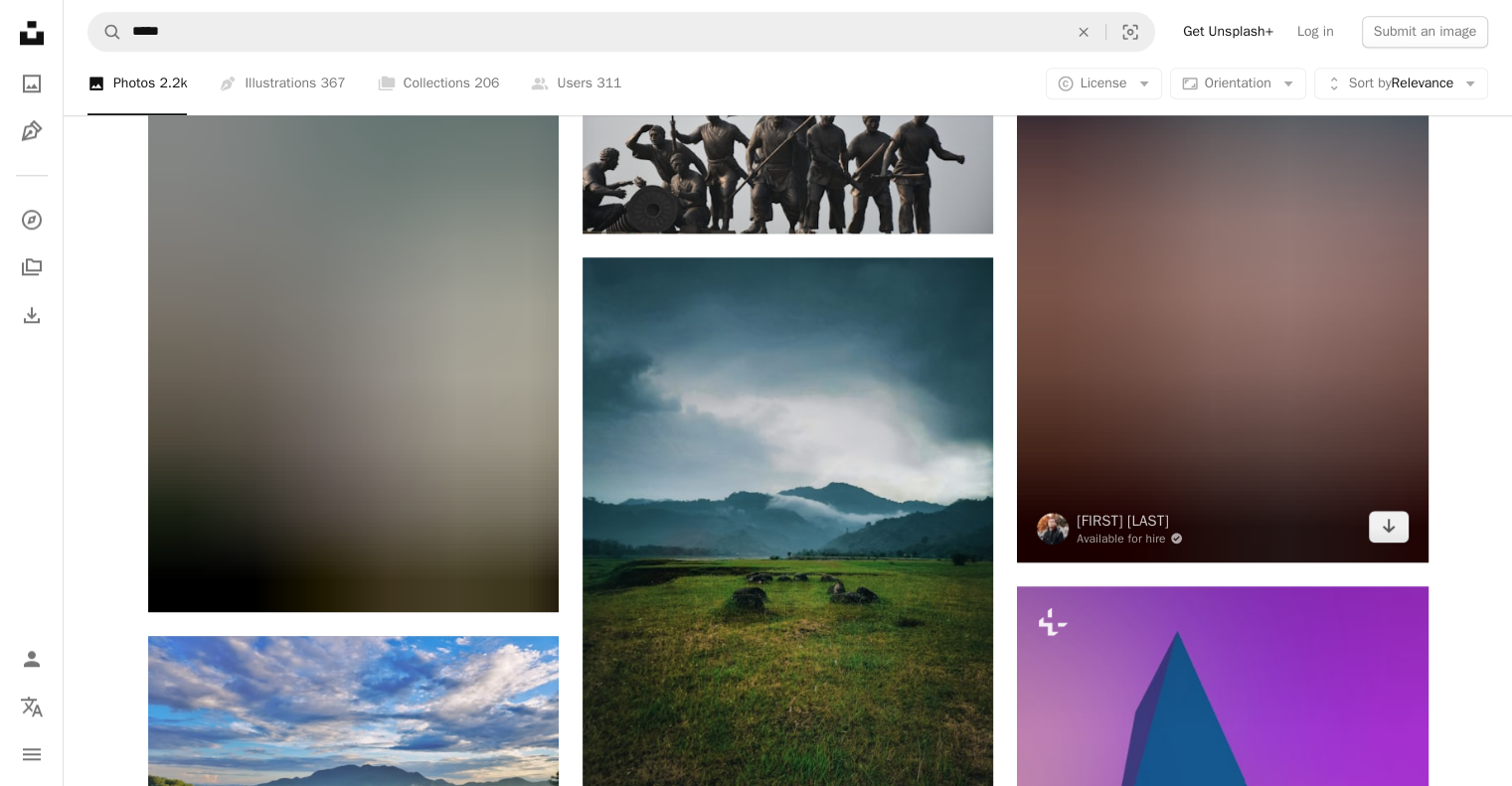 scroll, scrollTop: 2551, scrollLeft: 0, axis: vertical 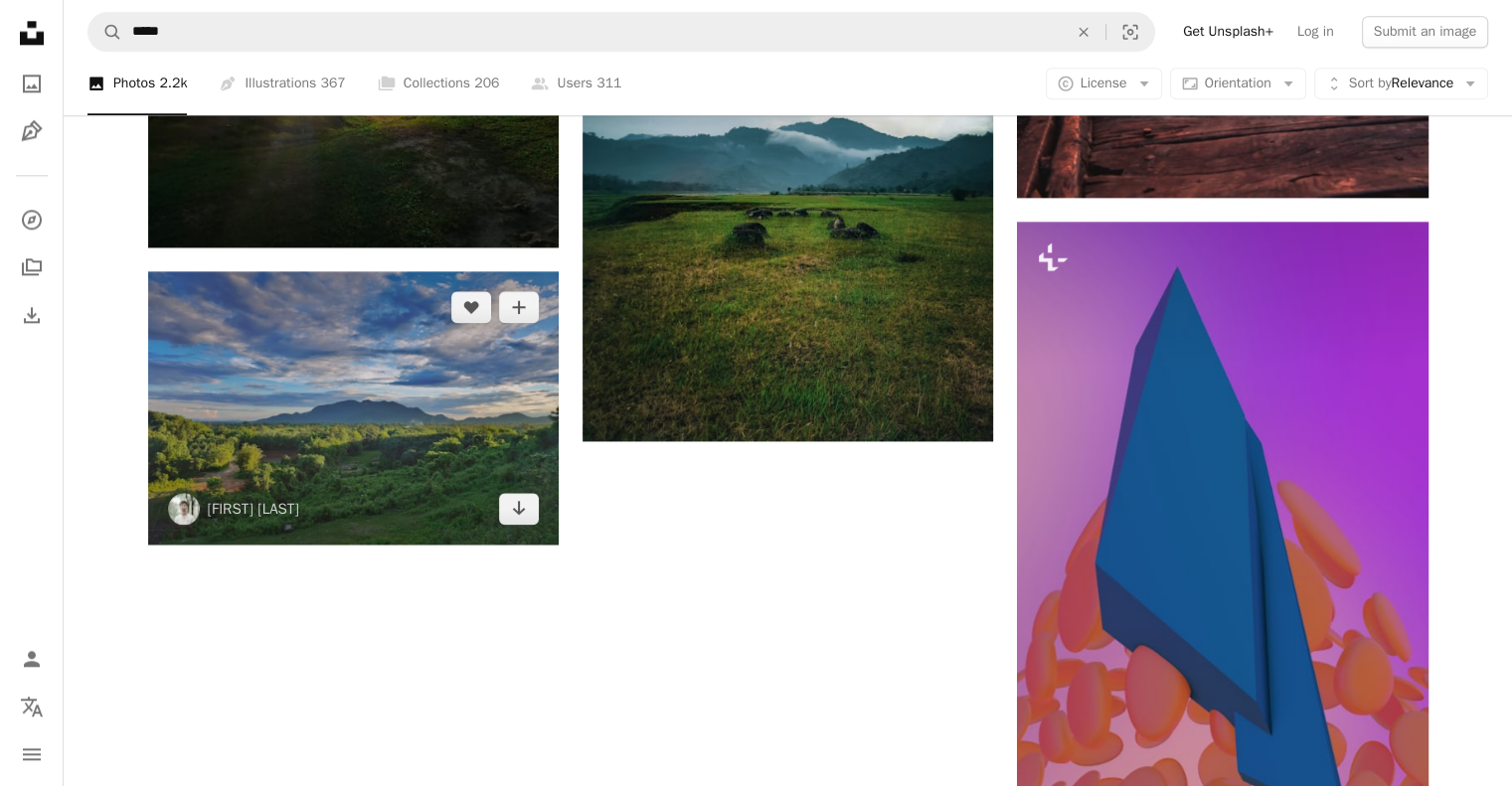 click at bounding box center (353, 407) 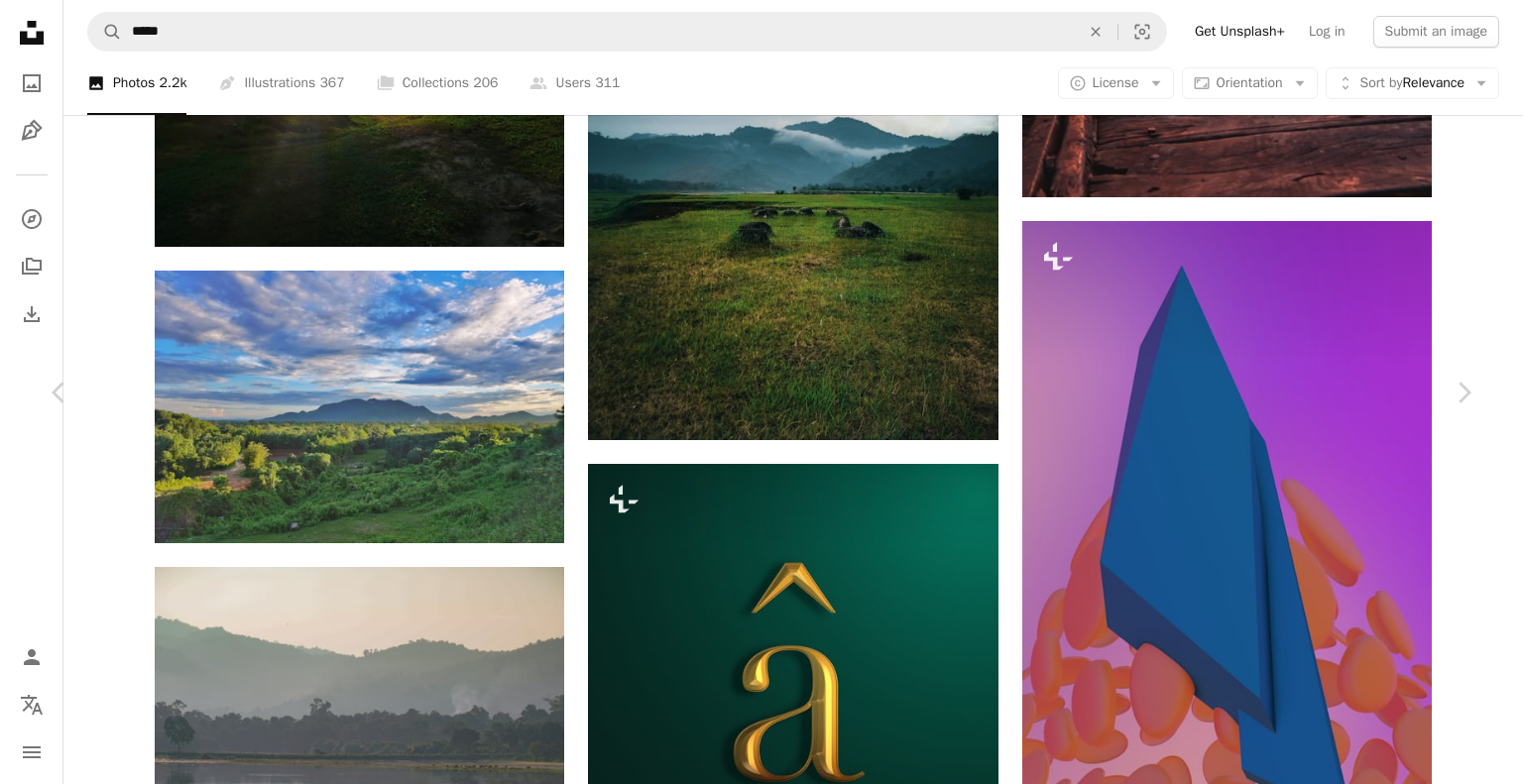 click 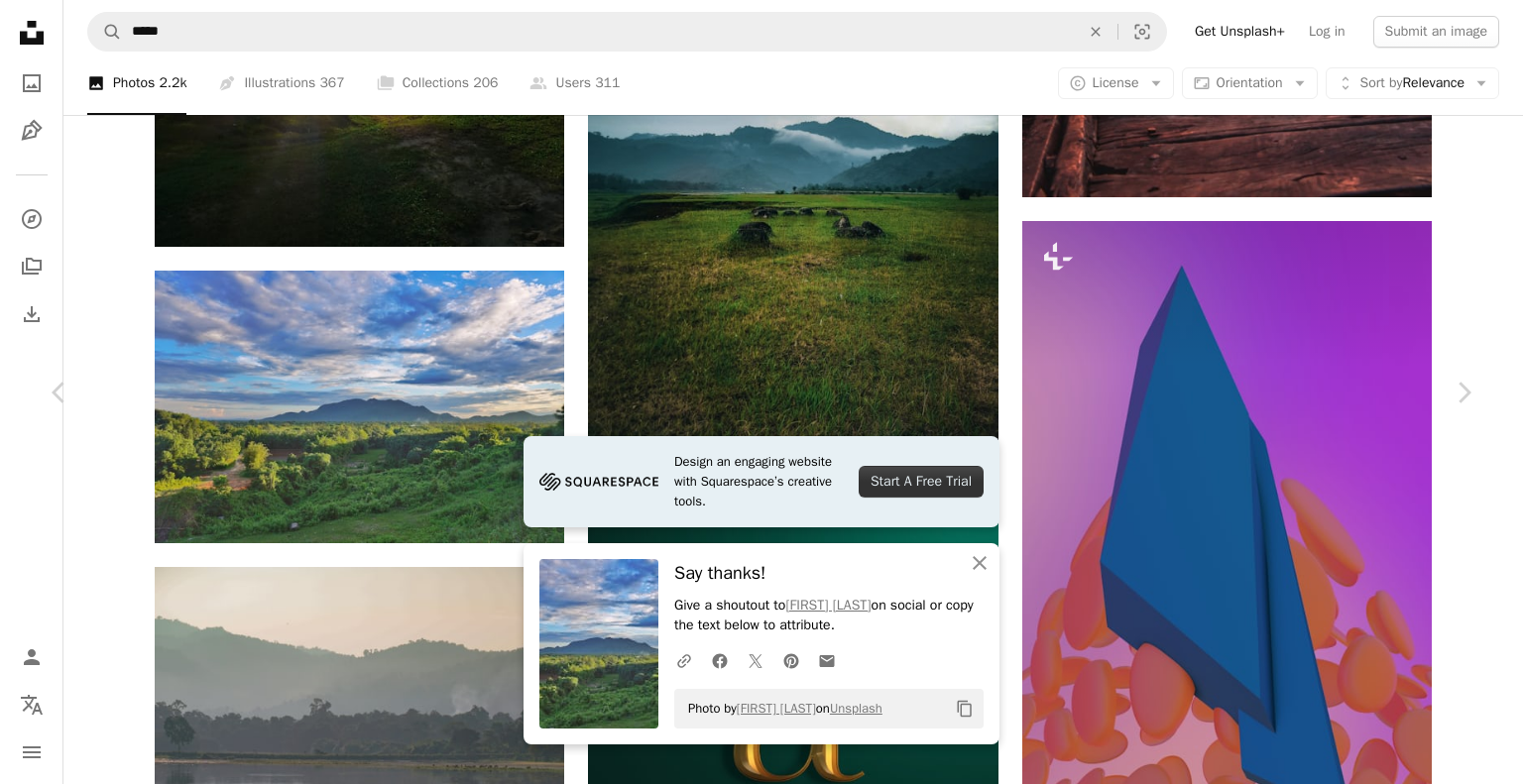 click on "A forward-right arrow Close Say thanks! Give a shoutout to [FIRST] [LAST] on social or copy the text below to attribute. A URL sharing icon (chains) Facebook icon X (formerly Twitter) icon Pinterest icon An envelope Photo by [FIRST] [LAST] on Unsplash Copy content [FIRST] [LAST] [FIRST] A heart A plus sign Edit image Plus sign for Unsplash+ Download free Chevron down Zoom in Views [NUMBER] Downloads [NUMBER] A forward-right arrow Share Info icon Info More Actions Save Nature. A map marker [CITY], [STATE], [COUNTRY] Calendar outlined Published on [MONTH] [DAY], [YEAR] Camera SONY, ILCE-6100 Safety Free to use under the Unsplash License nature images [STATE] evening sunset land sea photo plant [COUNTRY] photography grass scenery field rainforest outdoors countryside hill mountain range panoramic vegetation azure sky Backgrounds Browse premium related images on iStock | Save 20% with code UNSPLASH20" at bounding box center [762, 5034] 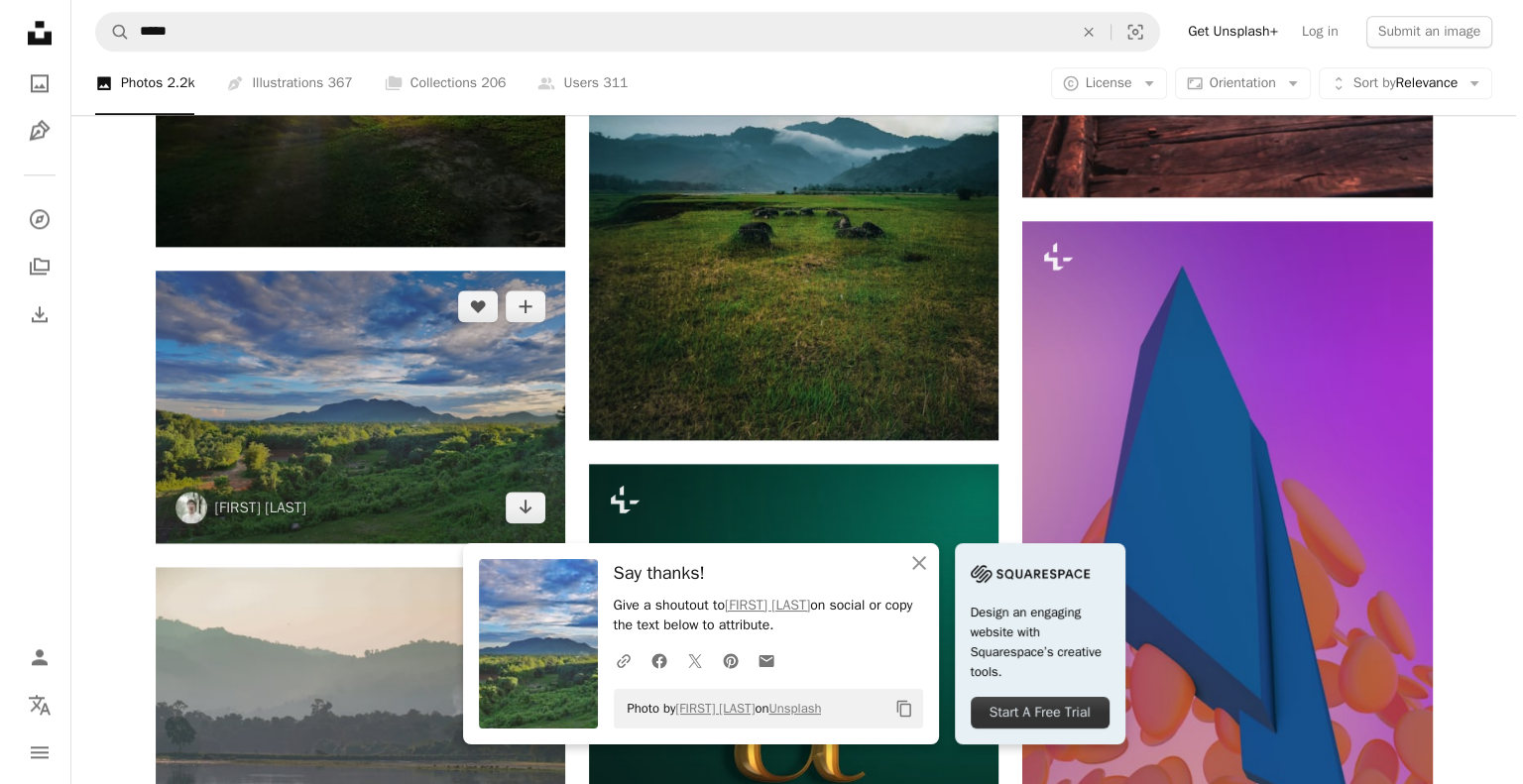 scroll, scrollTop: 1817, scrollLeft: 0, axis: vertical 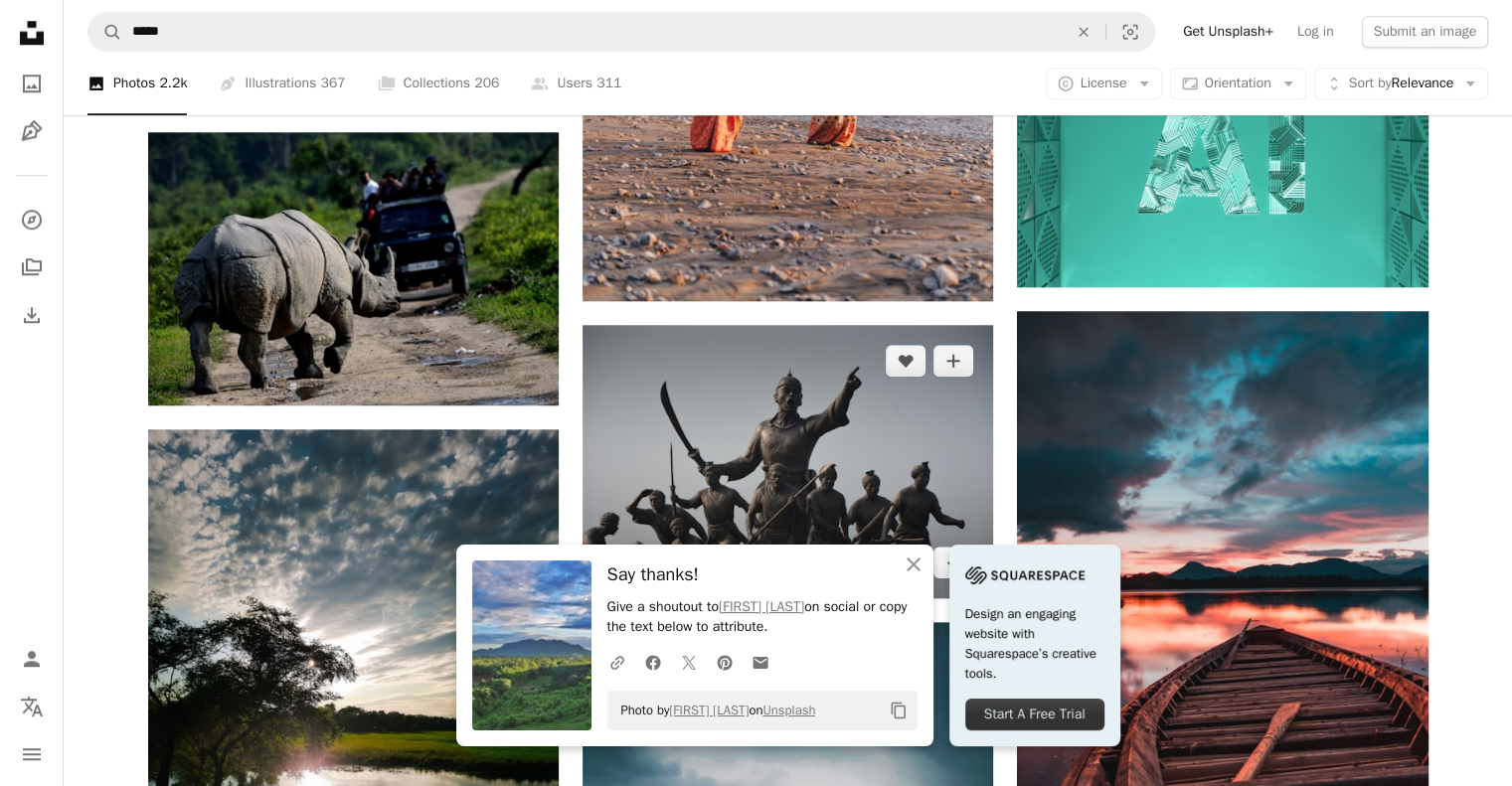 click at bounding box center [787, 461] 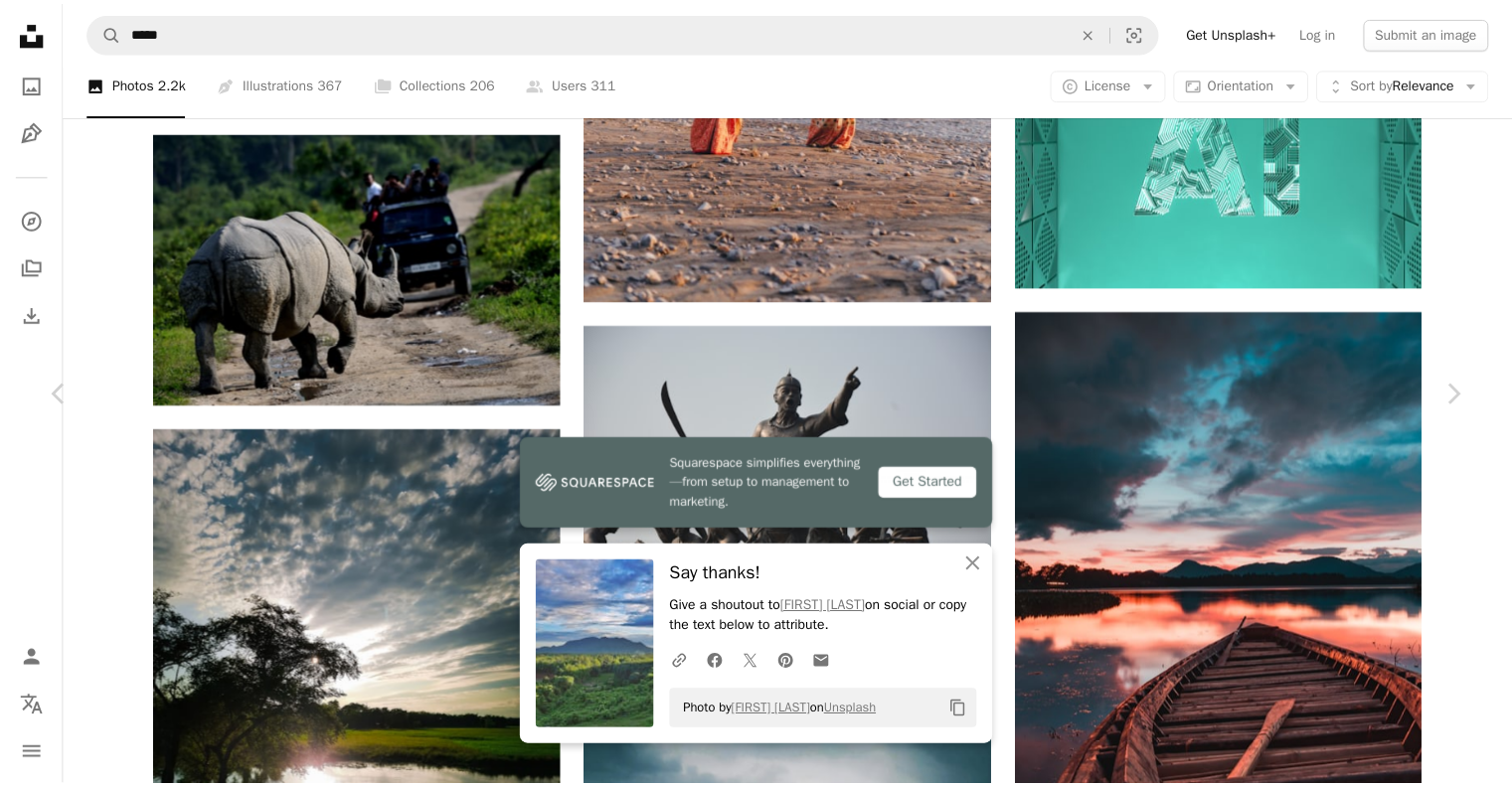 scroll, scrollTop: 364, scrollLeft: 0, axis: vertical 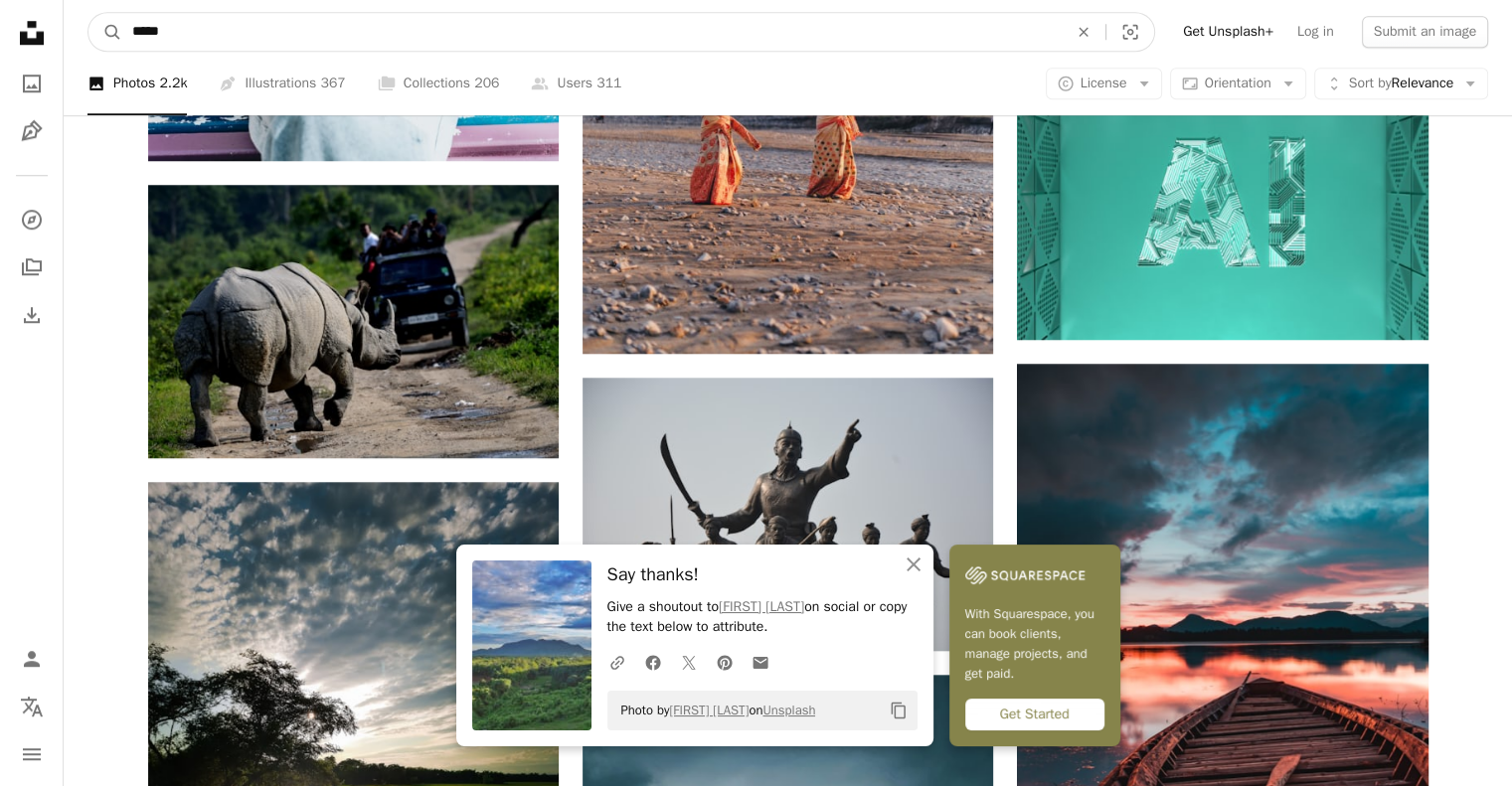 drag, startPoint x: 251, startPoint y: 42, endPoint x: 0, endPoint y: 8, distance: 253.29232 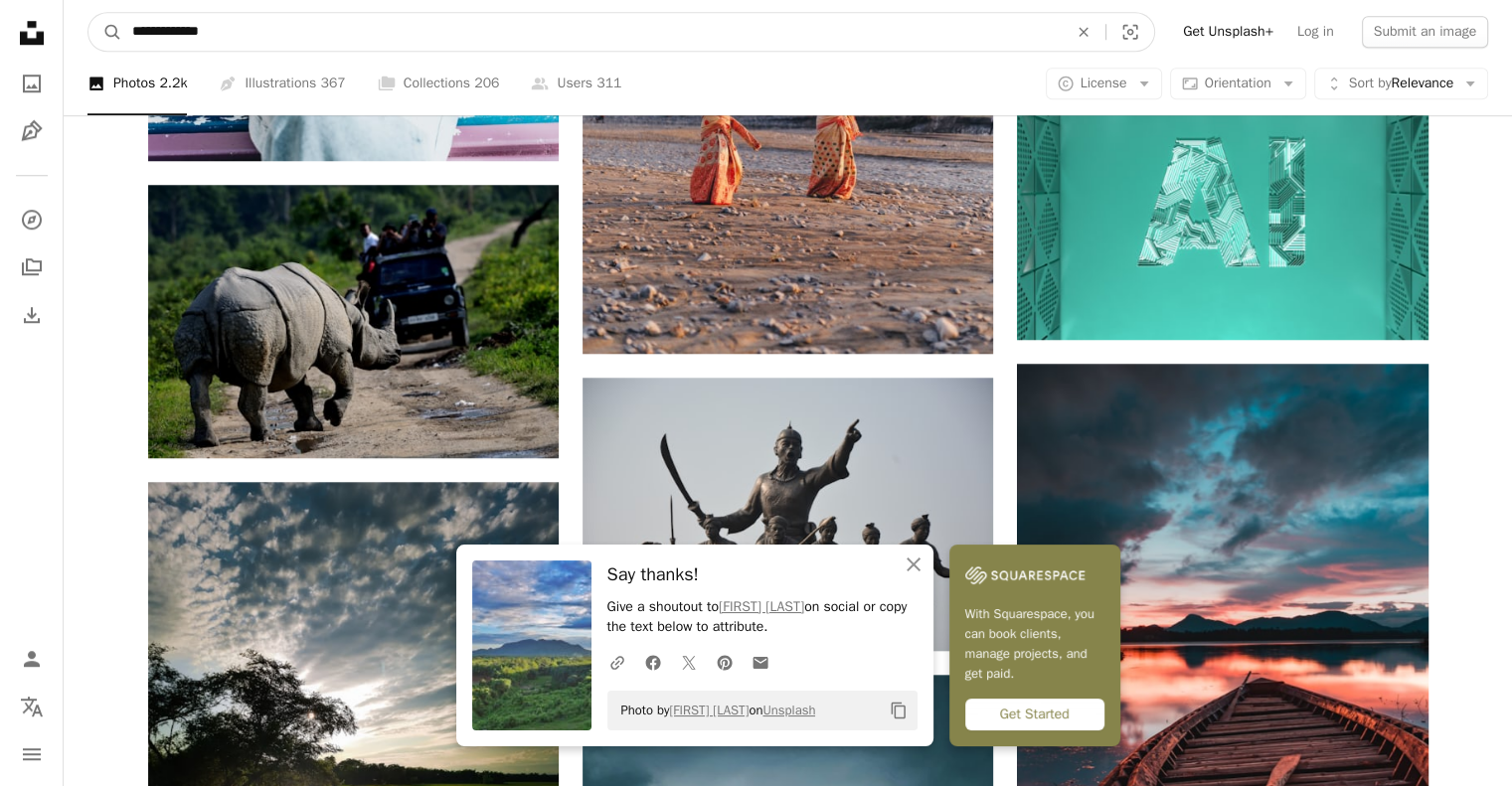 type on "**********" 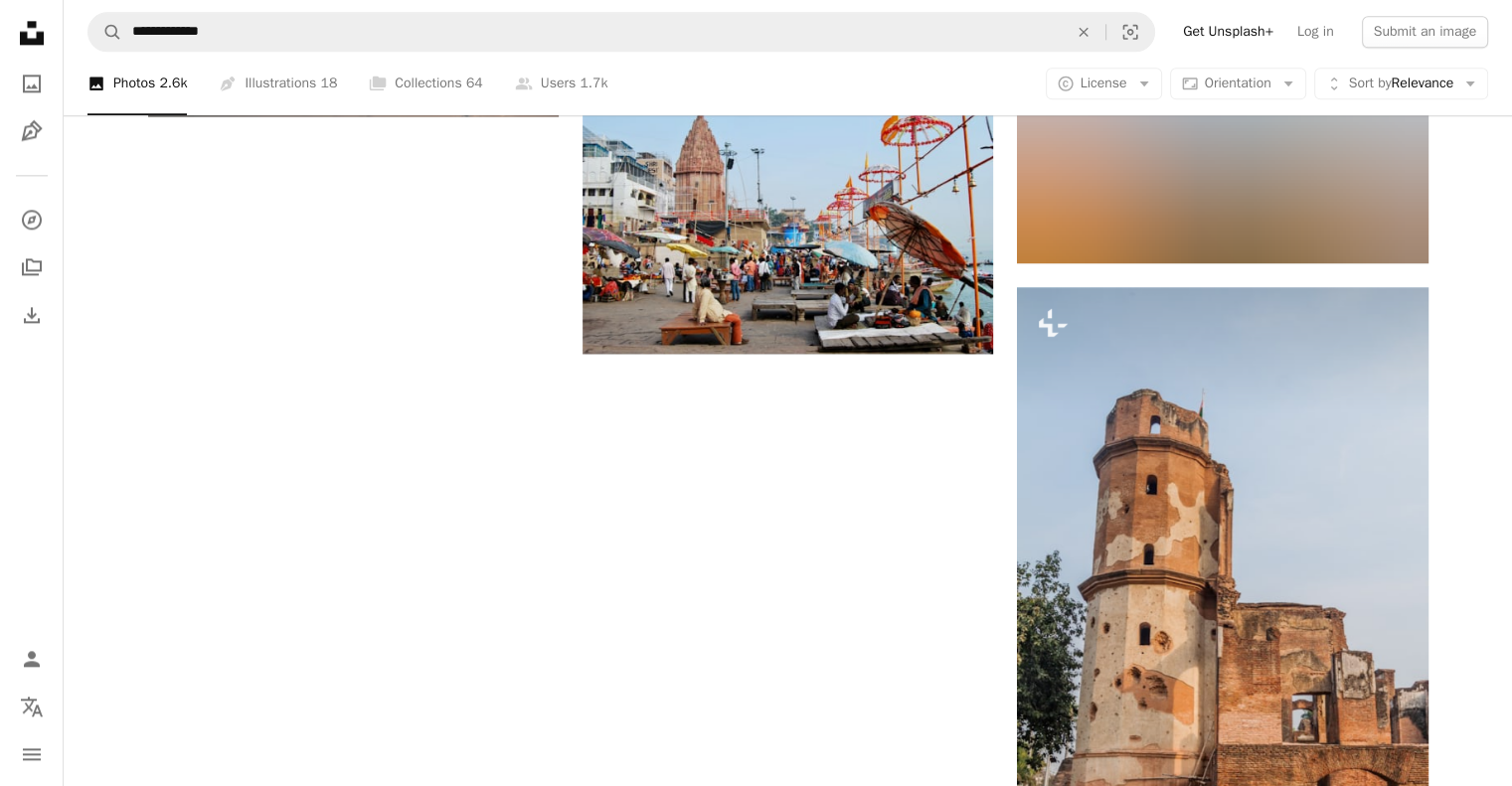 scroll, scrollTop: 2710, scrollLeft: 0, axis: vertical 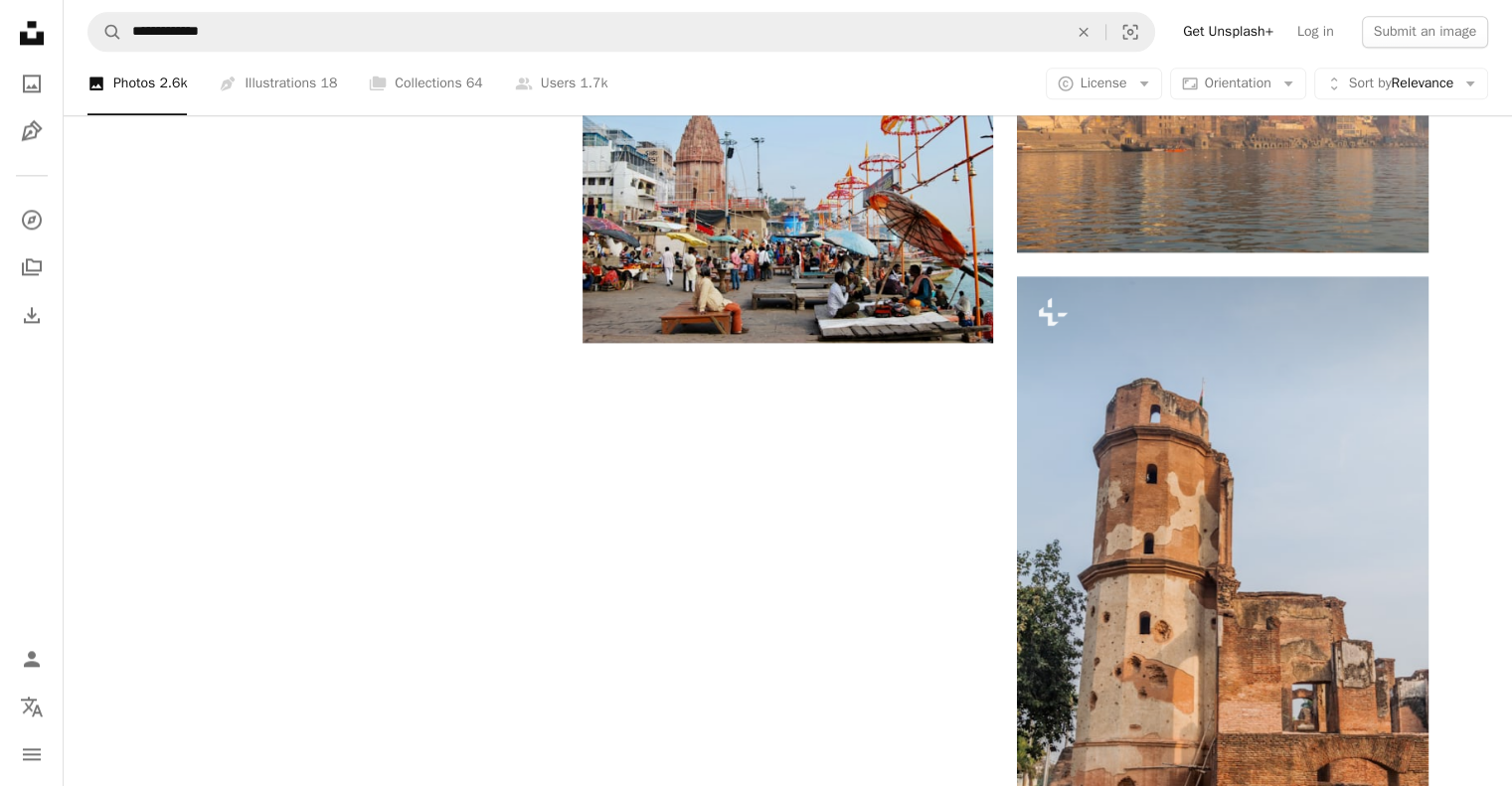 click on "Load more" at bounding box center [788, 1541] 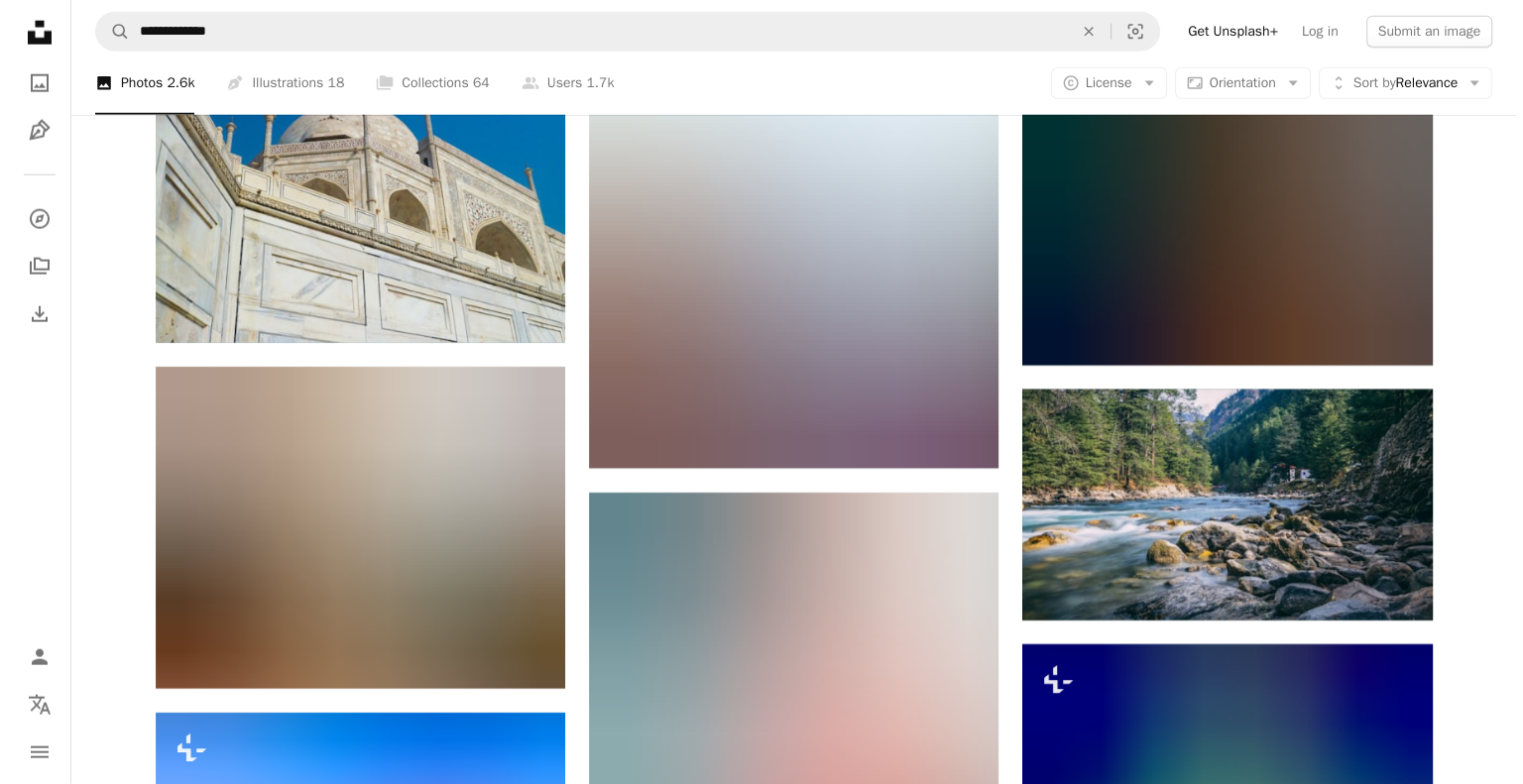 scroll, scrollTop: 12878, scrollLeft: 0, axis: vertical 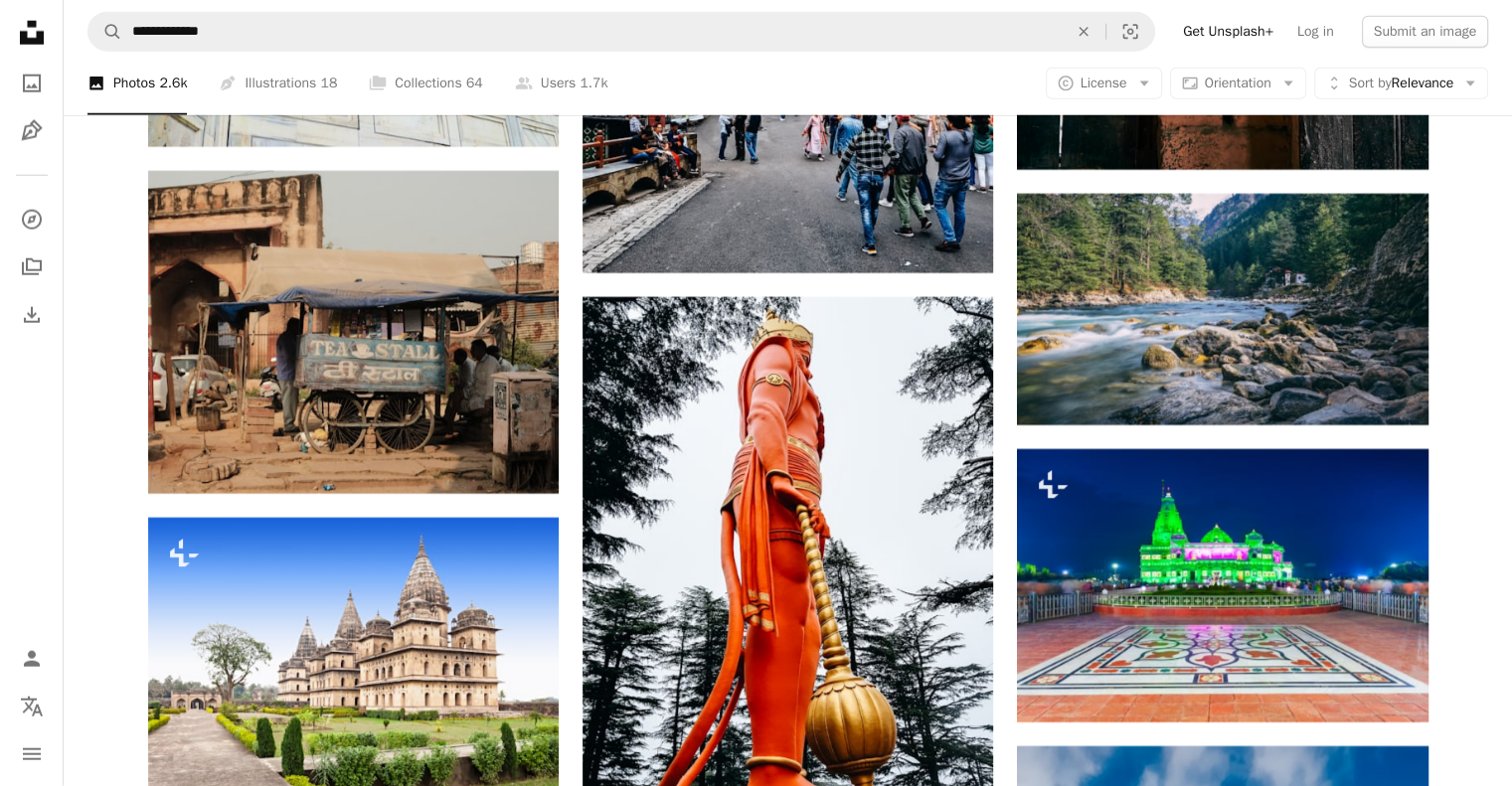 click at bounding box center (1222, 1473) 